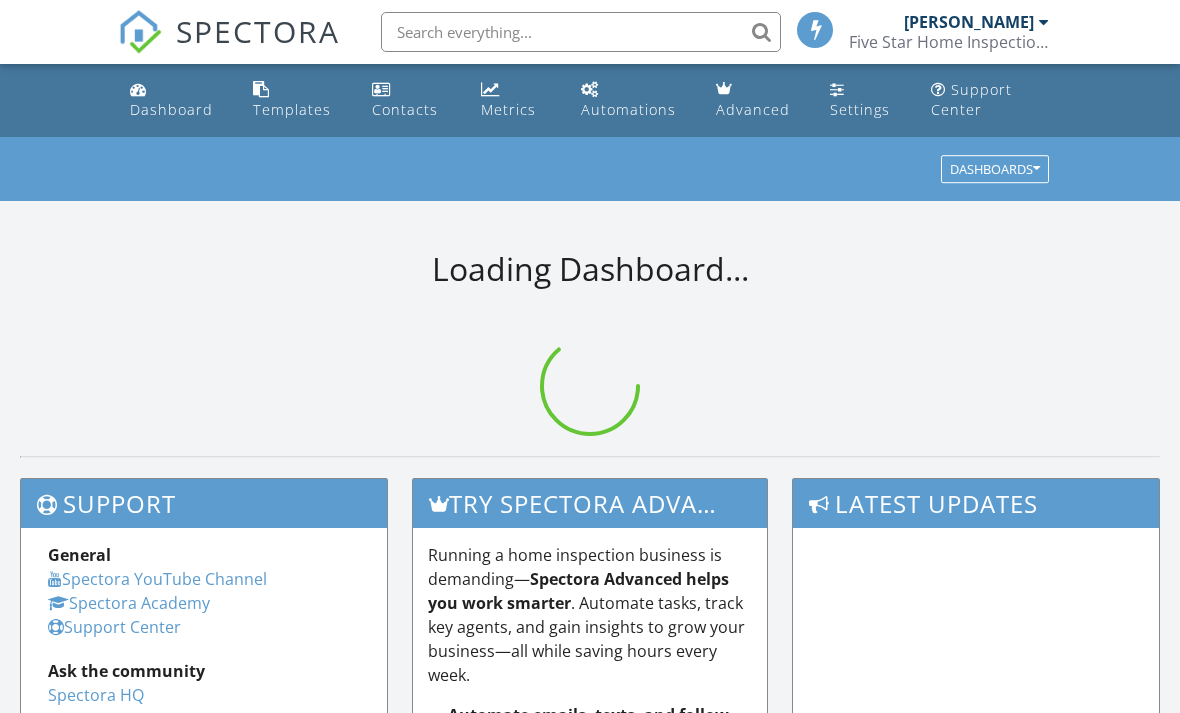 scroll, scrollTop: 0, scrollLeft: 0, axis: both 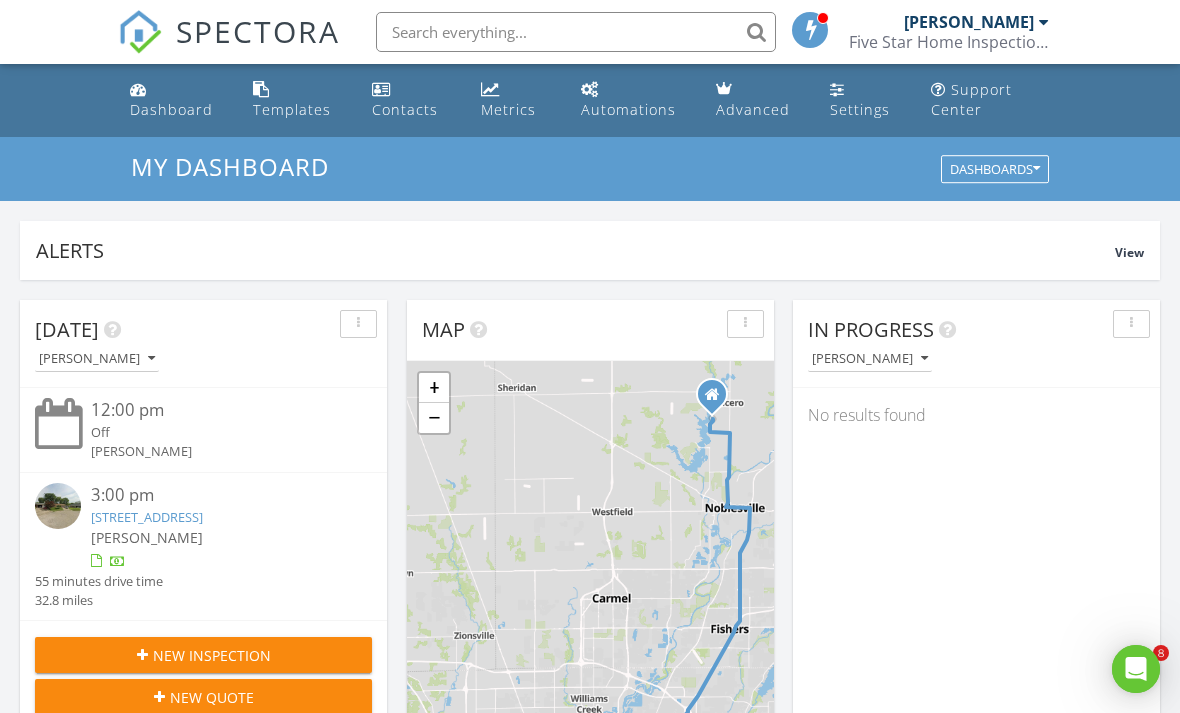 click on "Dashboard" at bounding box center (171, 109) 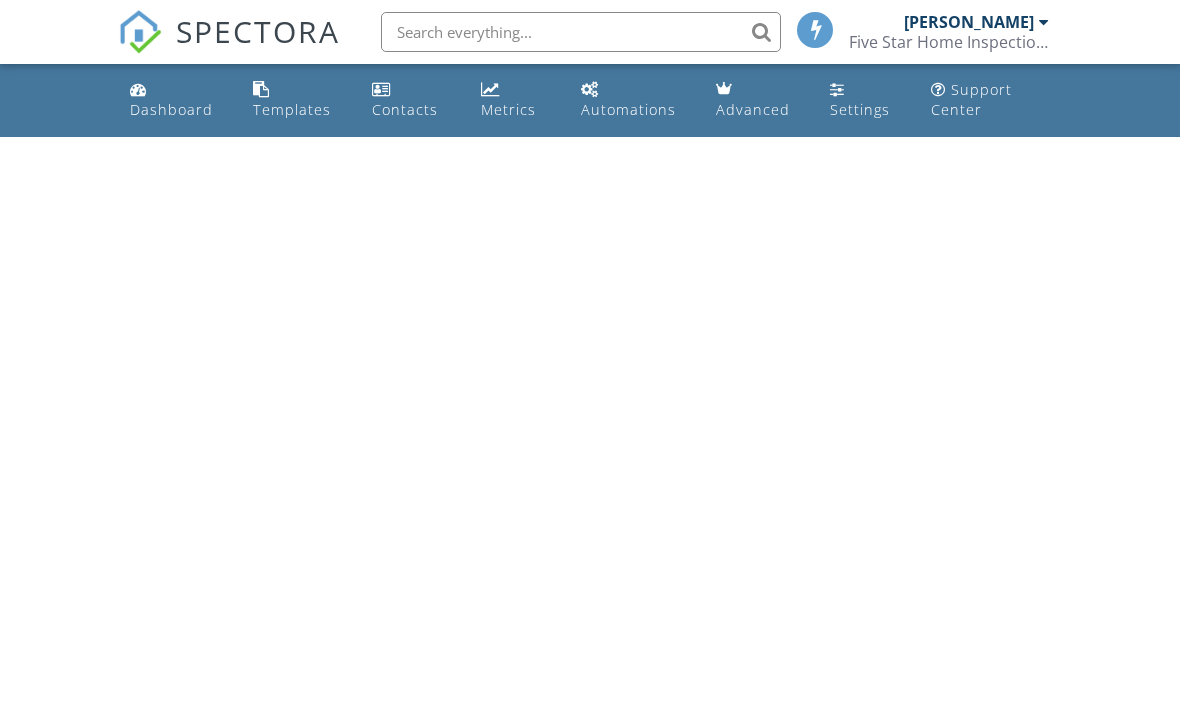 scroll, scrollTop: 0, scrollLeft: 0, axis: both 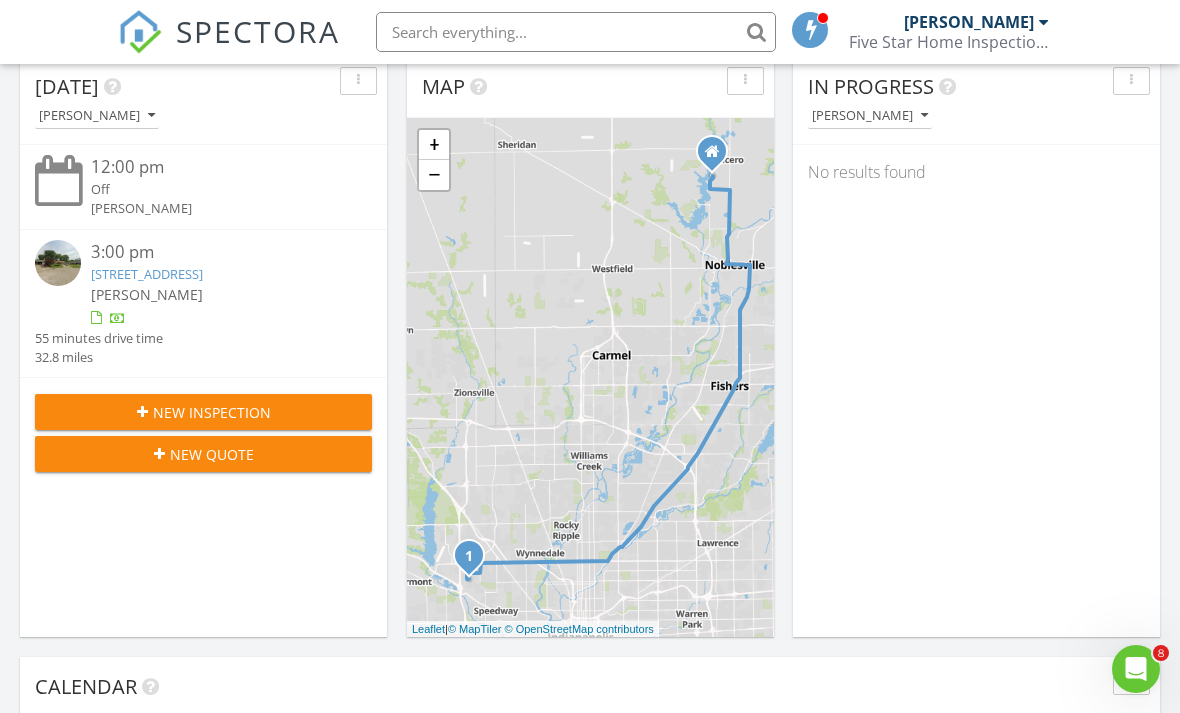 click on "New Inspection" at bounding box center (203, 412) 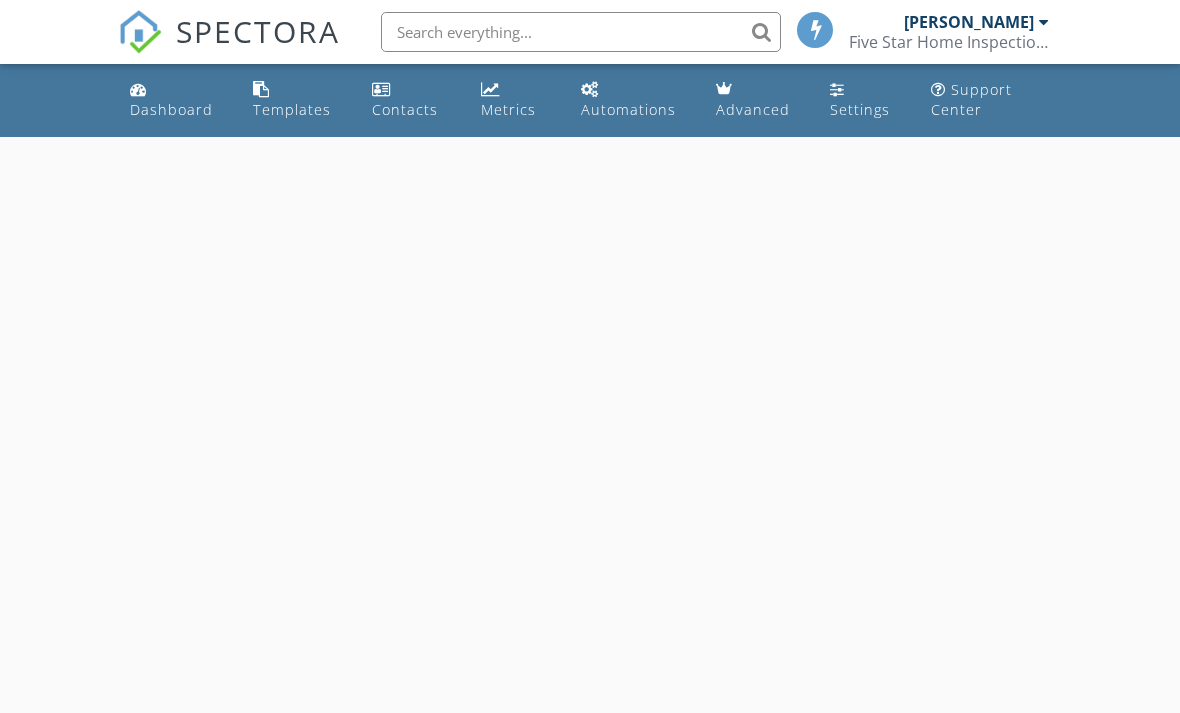 scroll, scrollTop: 0, scrollLeft: 0, axis: both 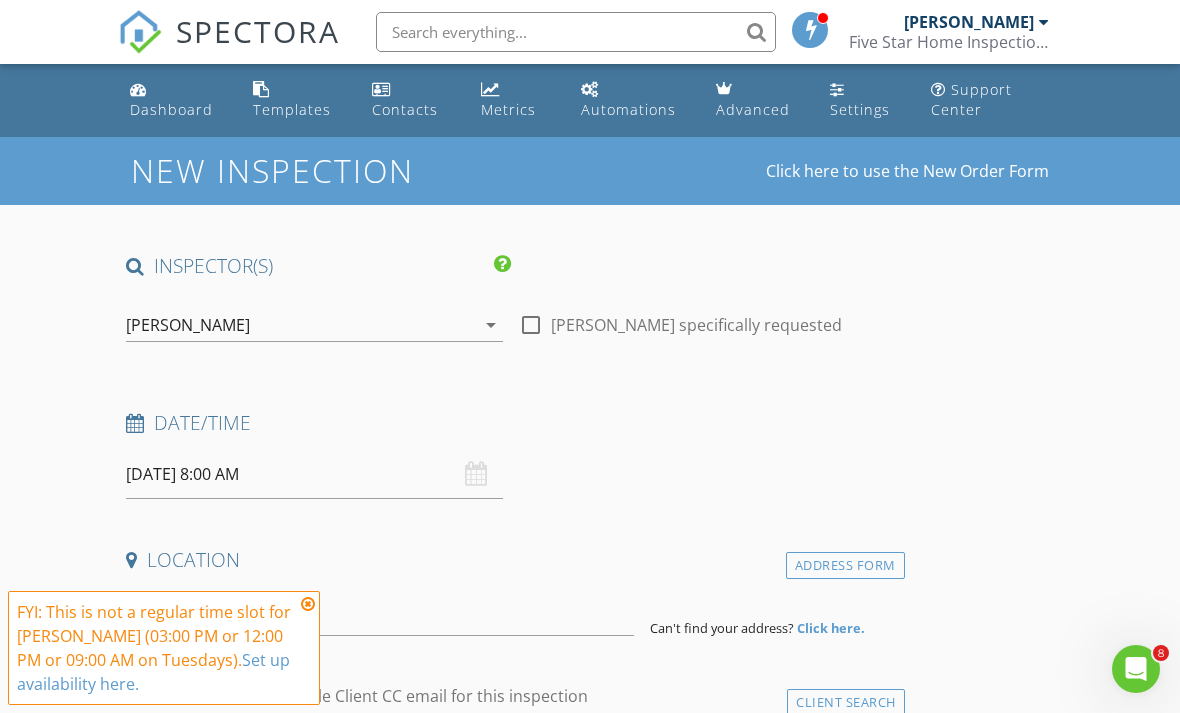 click on "07/15/2025 8:00 AM" at bounding box center [314, 474] 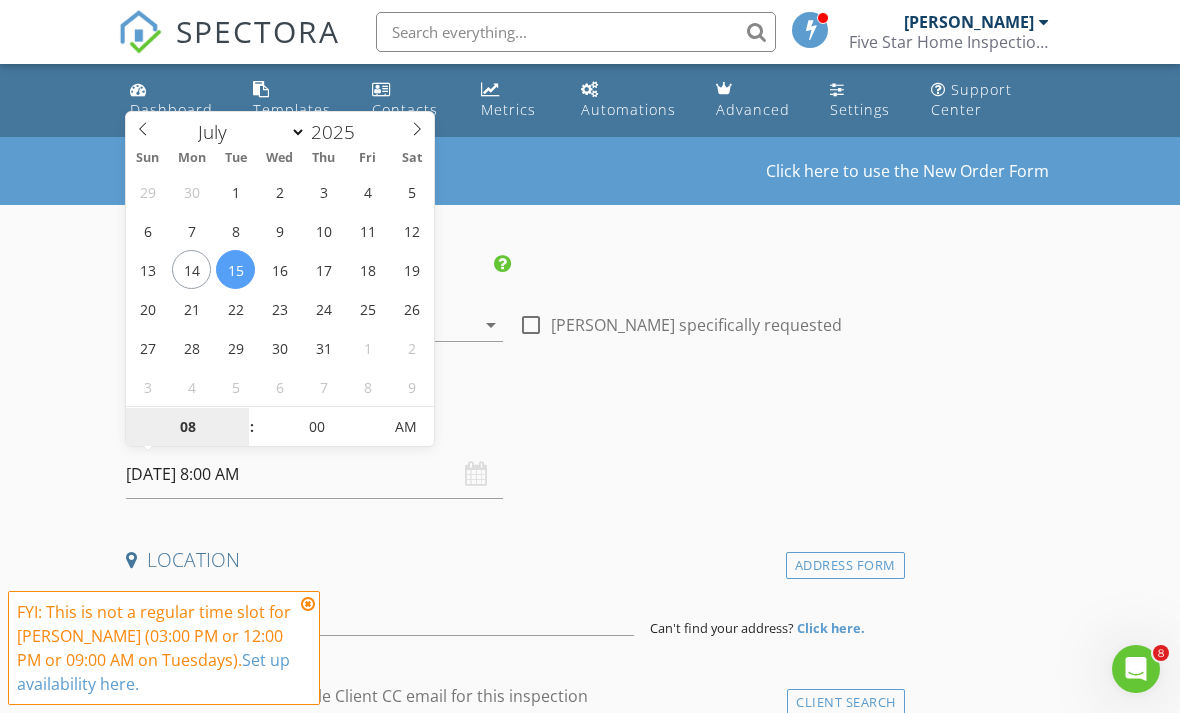 click on "08" at bounding box center [187, 428] 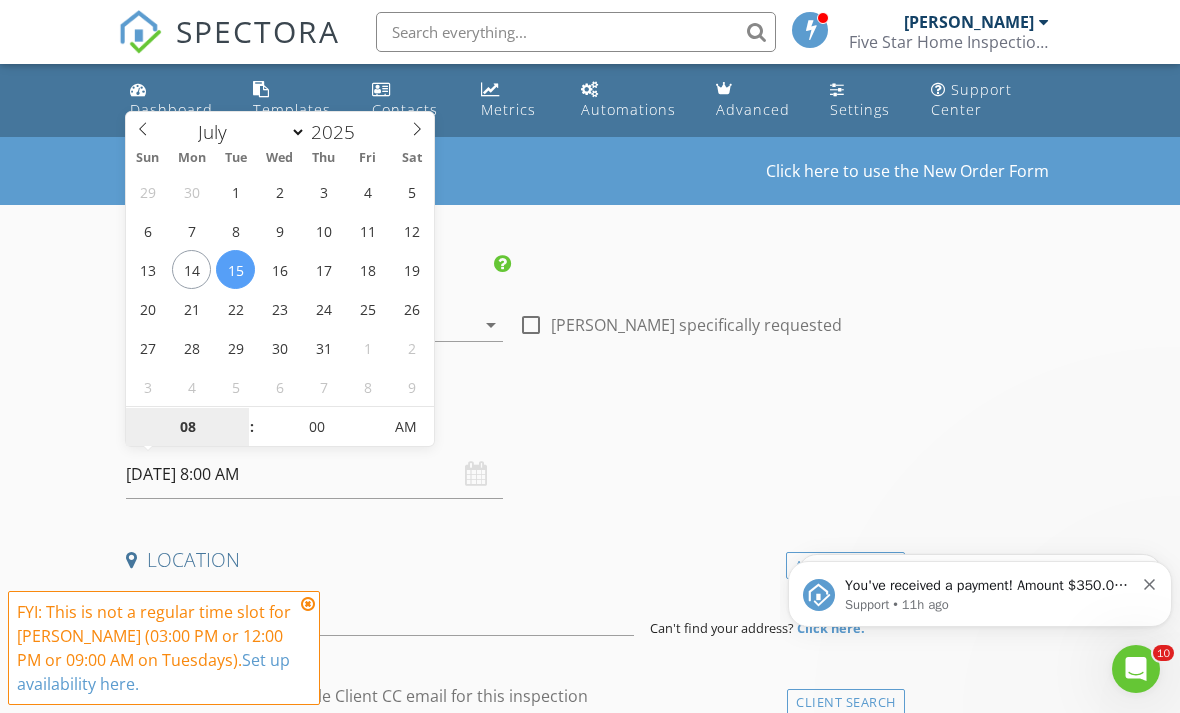 scroll, scrollTop: 0, scrollLeft: 0, axis: both 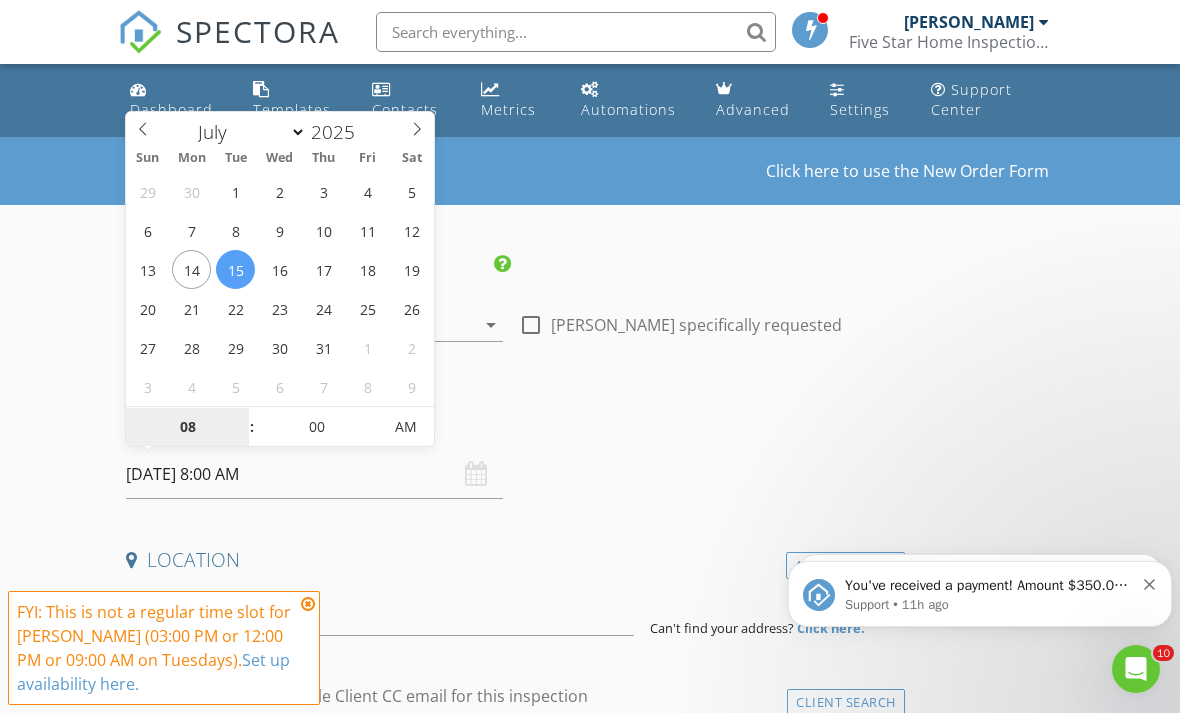 type on "09" 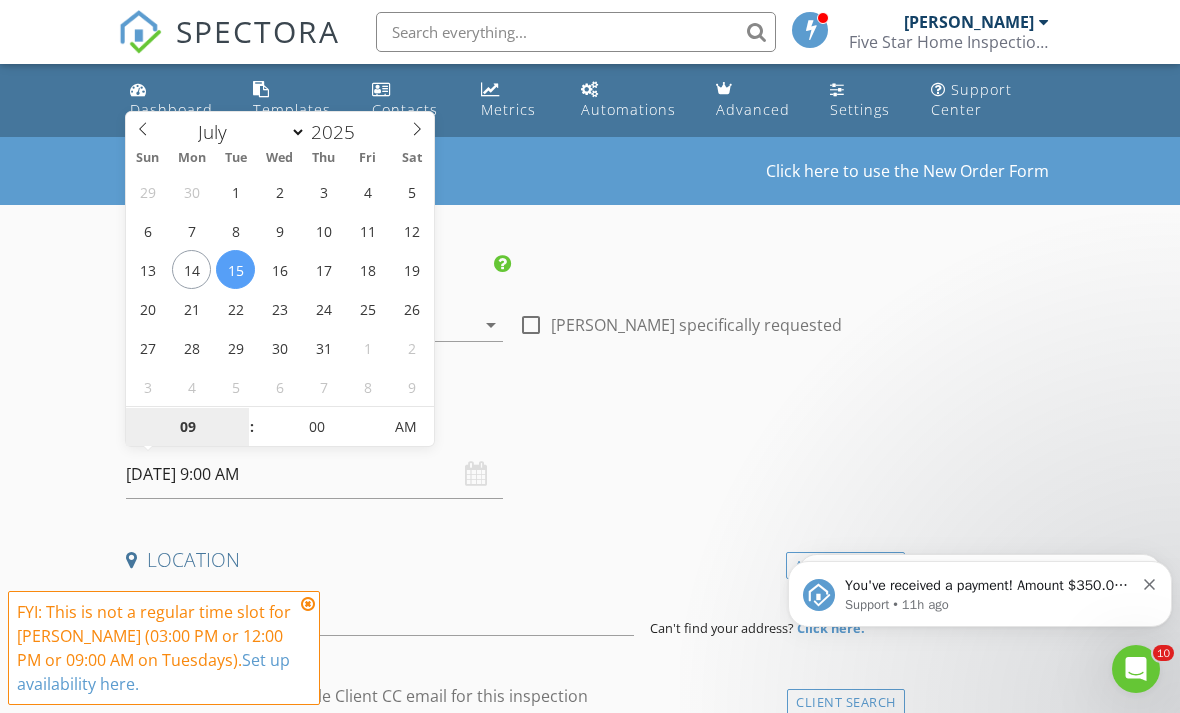 type on "10" 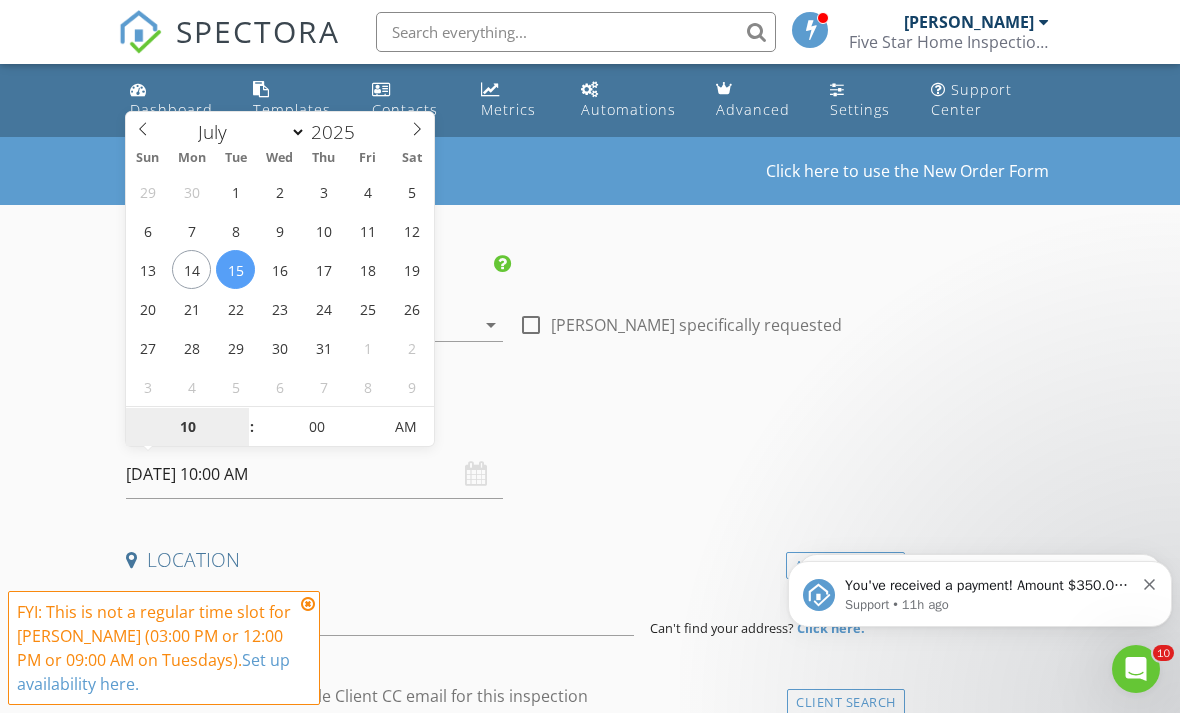 type on "11" 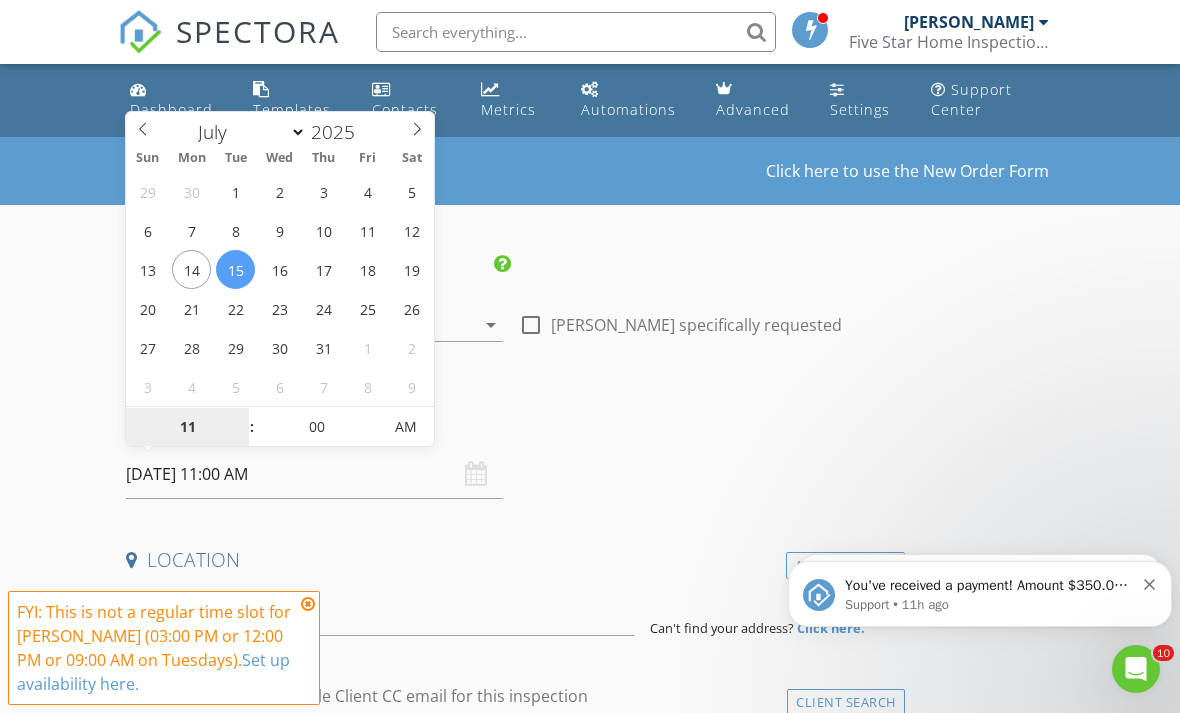 type on "12" 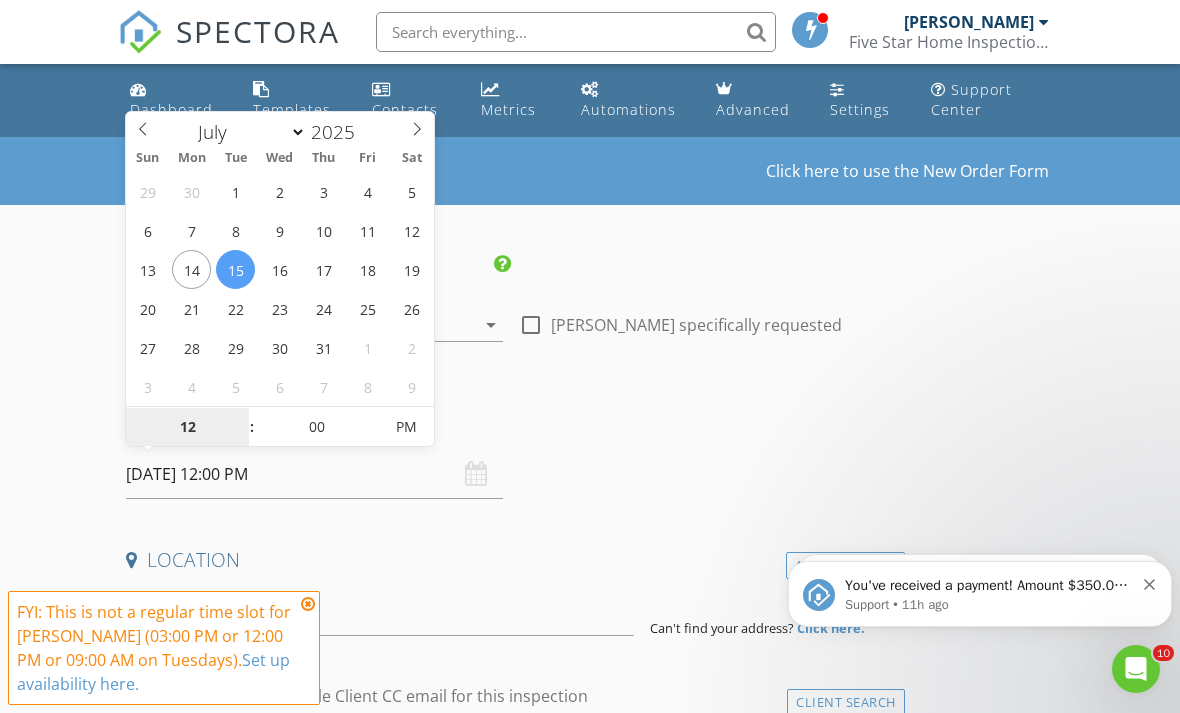 type on "01" 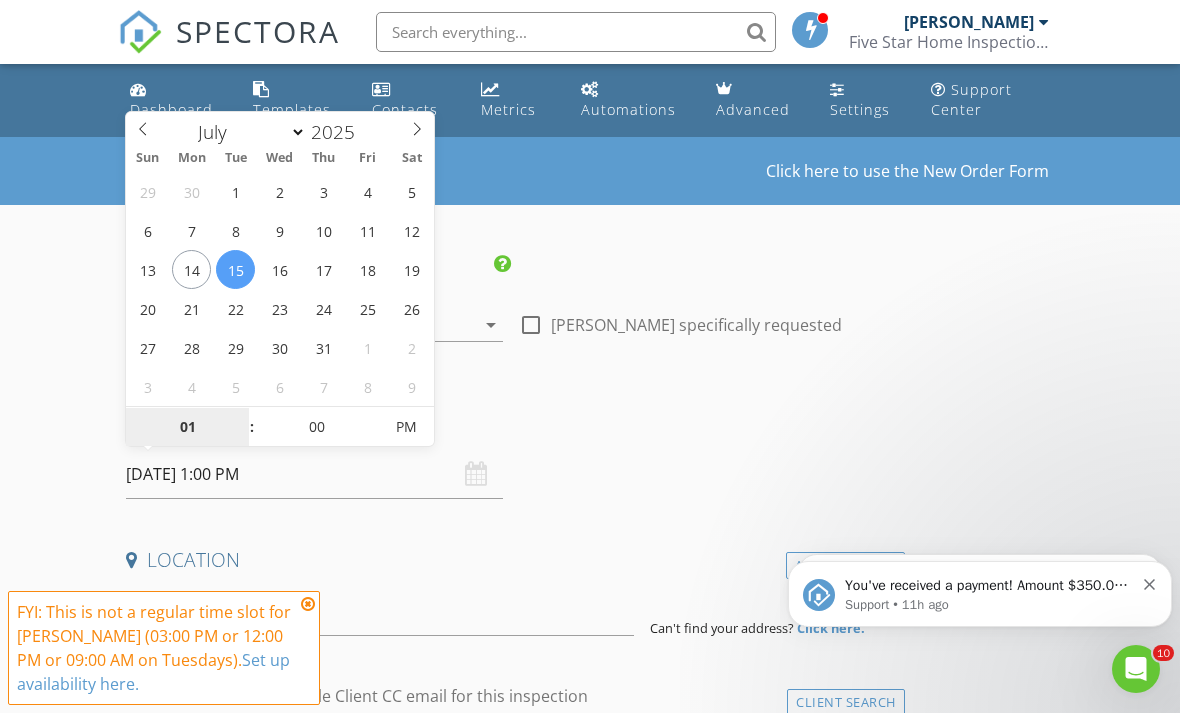 type on "02" 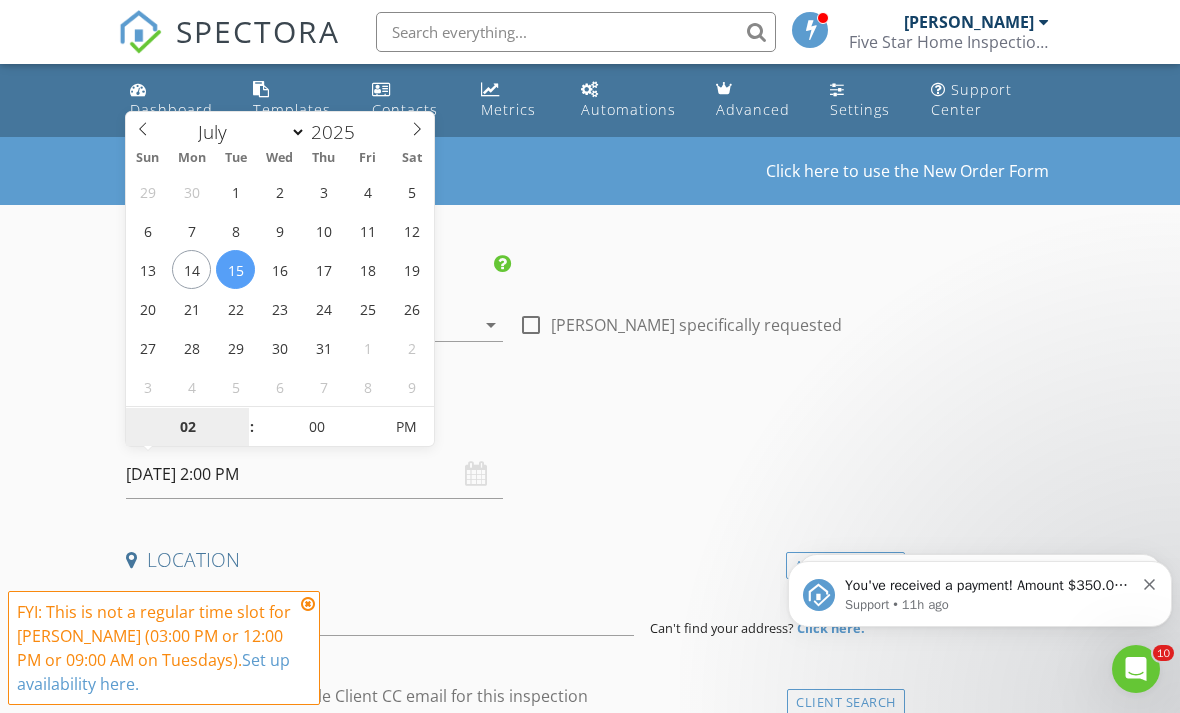 type on "03" 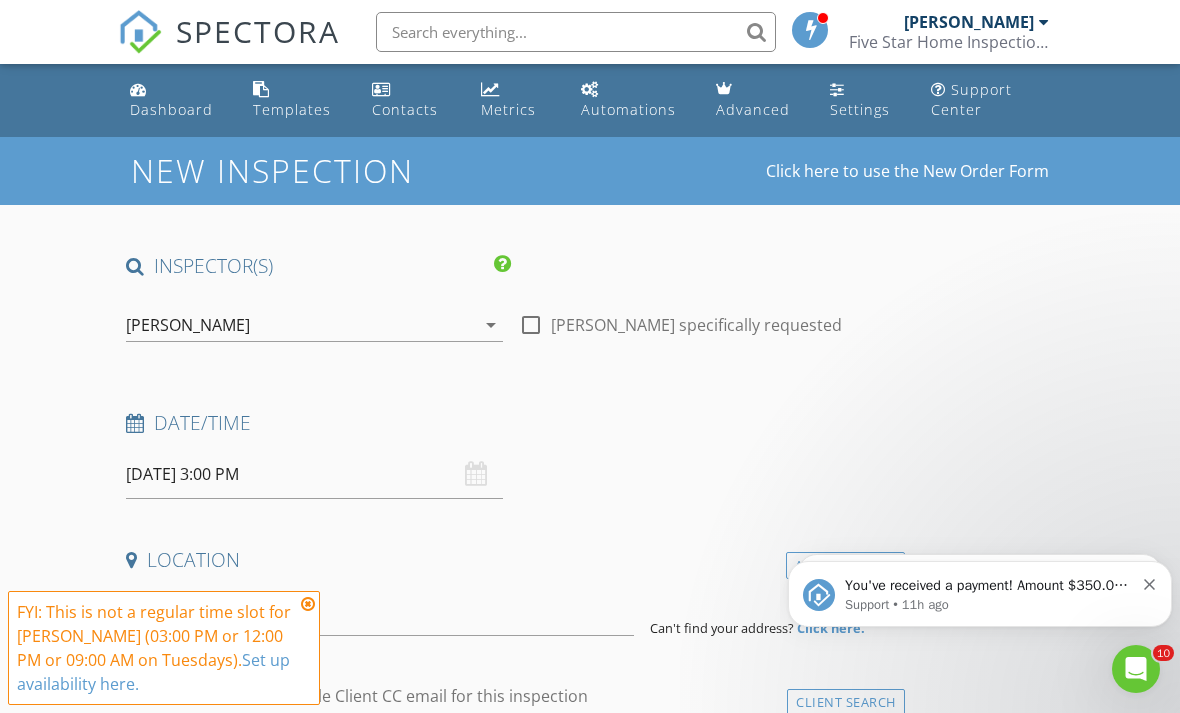 click on "New Inspection
Click here to use the New Order Form
INSPECTOR(S)
check_box   AJ Harris   PRIMARY   AJ Harris arrow_drop_down   check_box_outline_blank AJ Harris specifically requested
Date/Time
07/15/2025 3:00 PM
Location
Address Form       Can't find your address?   Click here.
client
check_box Enable Client CC email for this inspection   Client Search     check_box_outline_blank Client is a Company/Organization     First Name   Last Name   Email   CC Email   Phone   Address   City   State   Zip       Notes   Private Notes
ADD ADDITIONAL client
SERVICES
check_box_outline_blank   Structural Inspection   Structural  check_box_outline_blank   Termite w/ Ins   check_box_outline_blank   Well Inspection   check_box_outline_blank   Septic Inspection     Radon" at bounding box center (590, 1757) 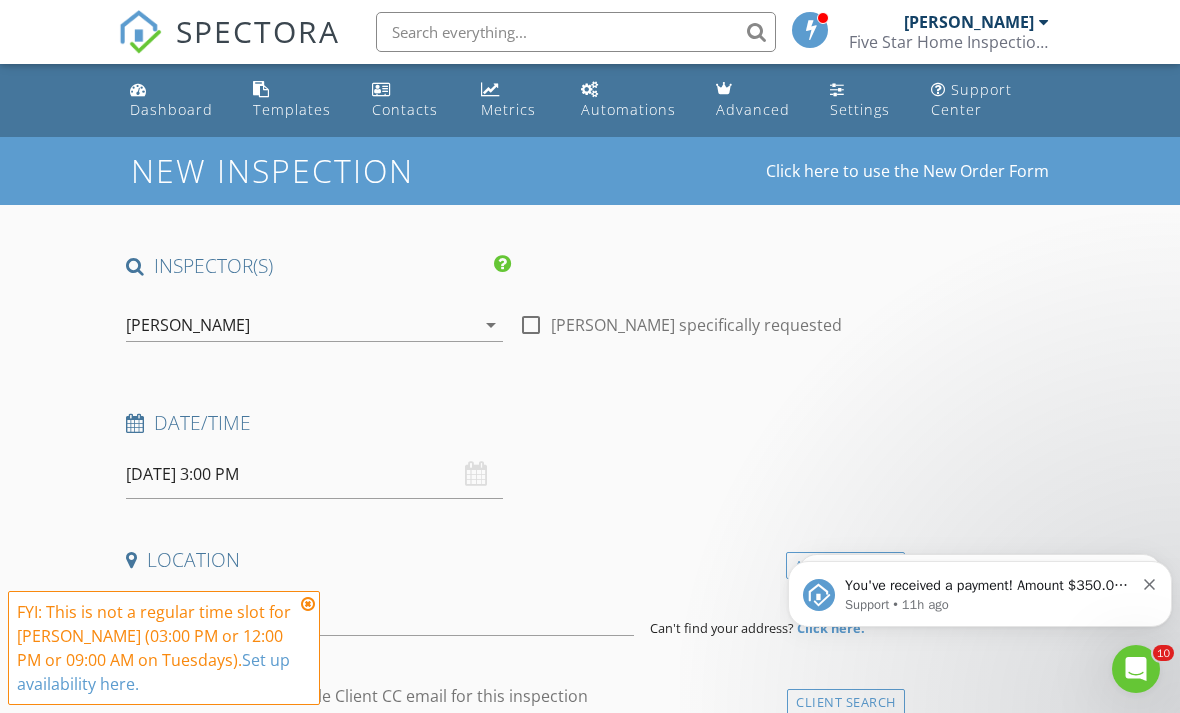 click at bounding box center [308, 604] 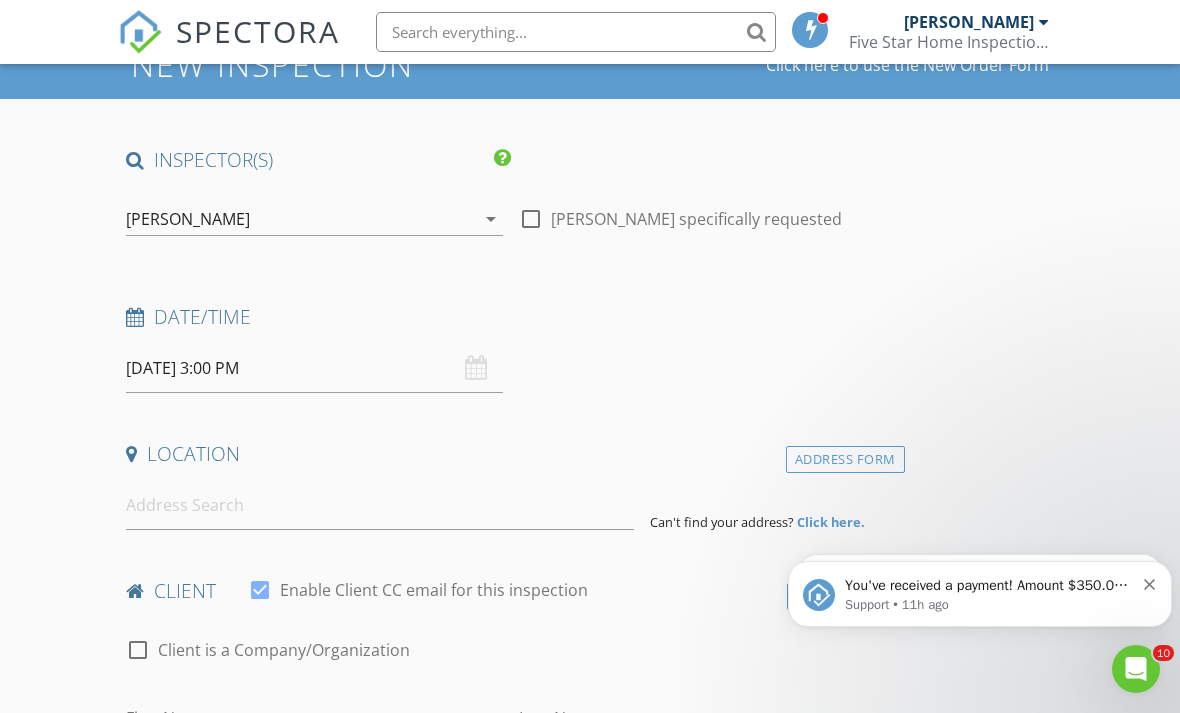scroll, scrollTop: 114, scrollLeft: 0, axis: vertical 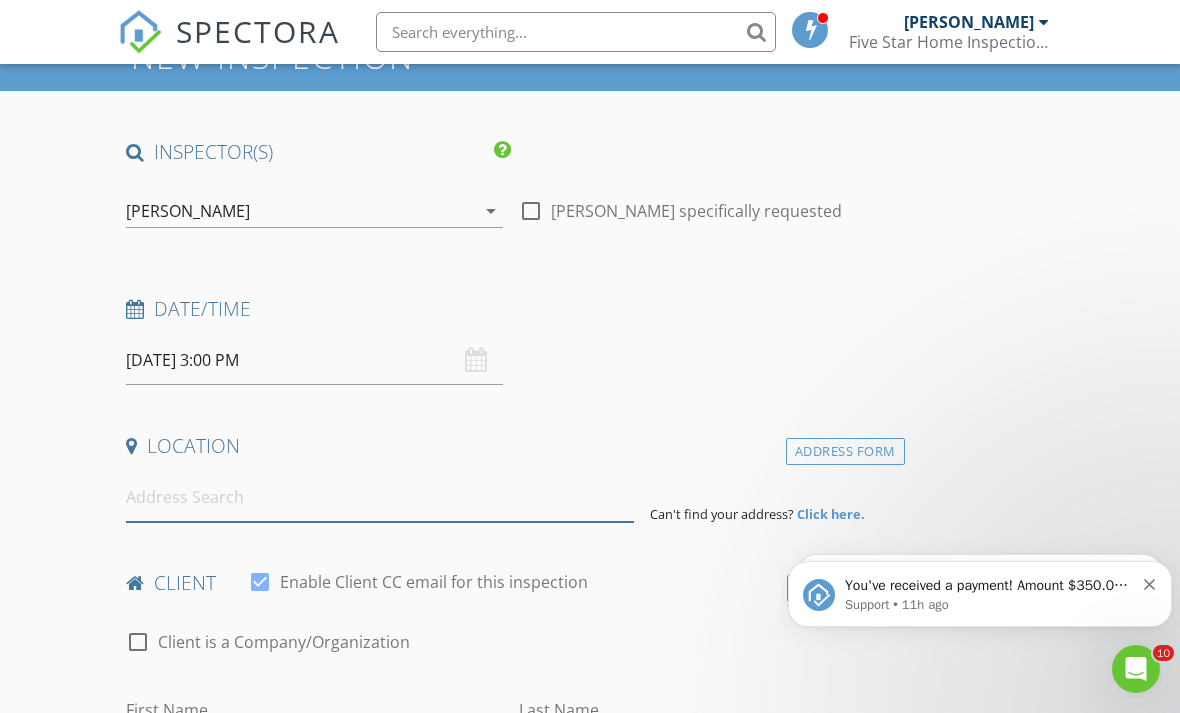 click at bounding box center (380, 497) 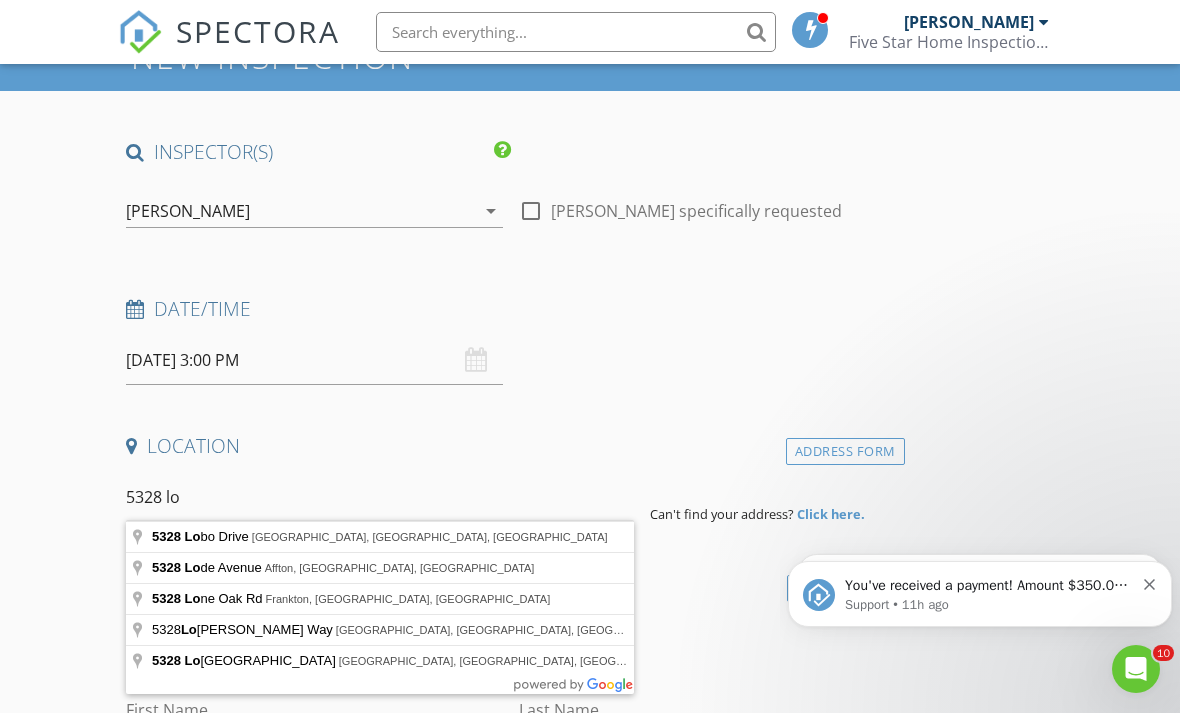 type on "5328 Lobo Drive, Indianapolis, IN, USA" 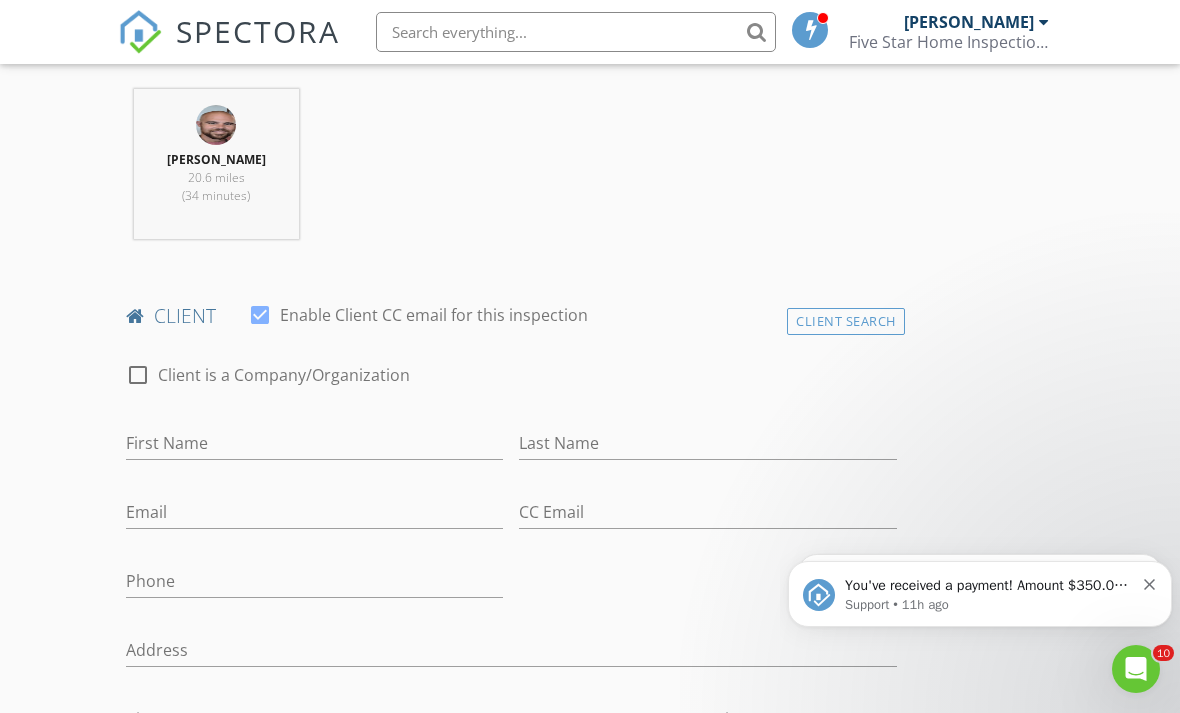 scroll, scrollTop: 794, scrollLeft: 0, axis: vertical 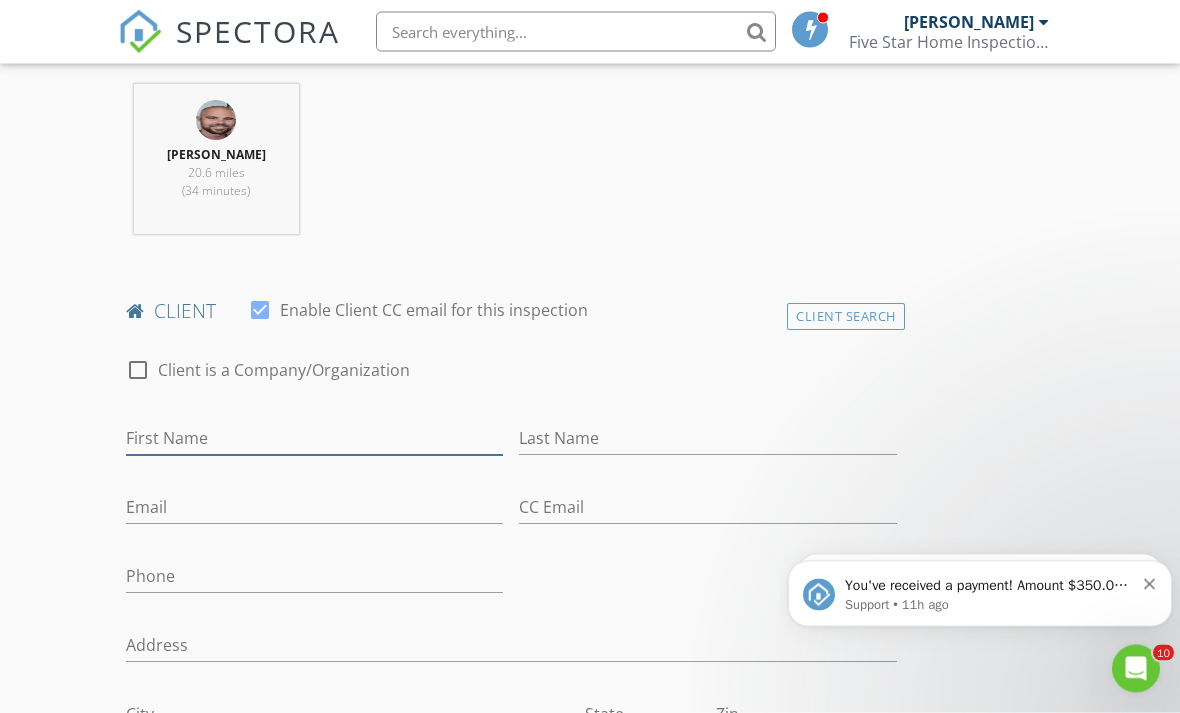 click on "First Name" at bounding box center (314, 439) 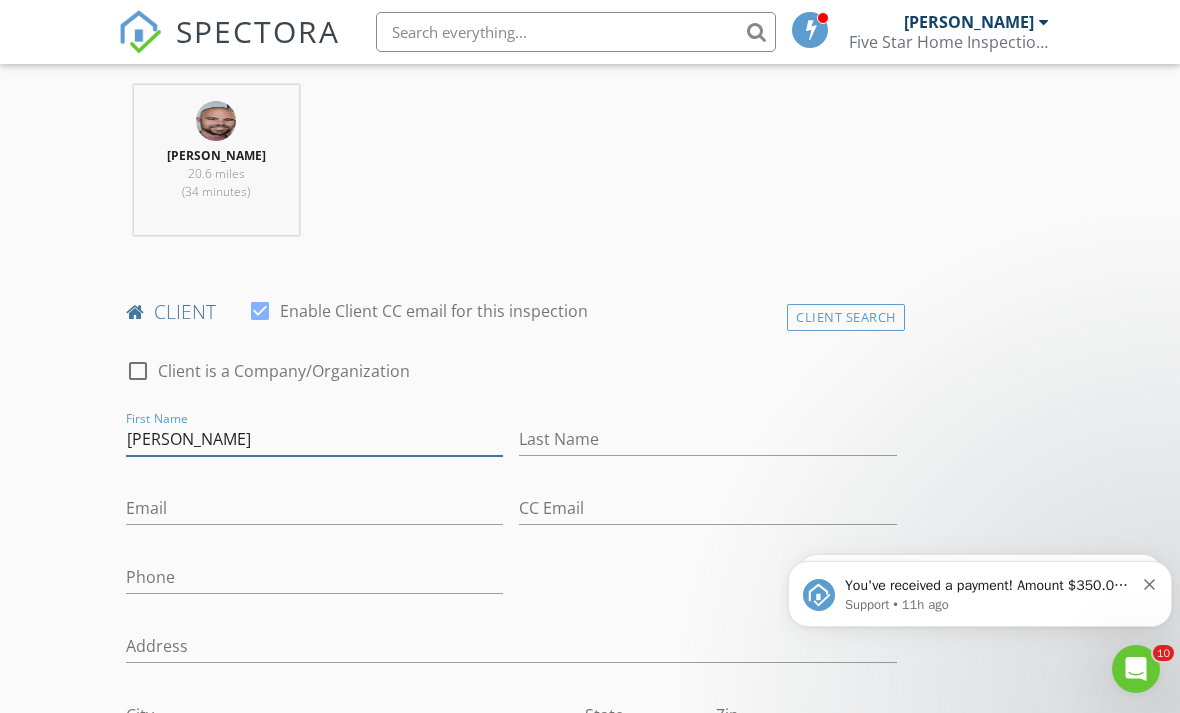 type on "[PERSON_NAME]" 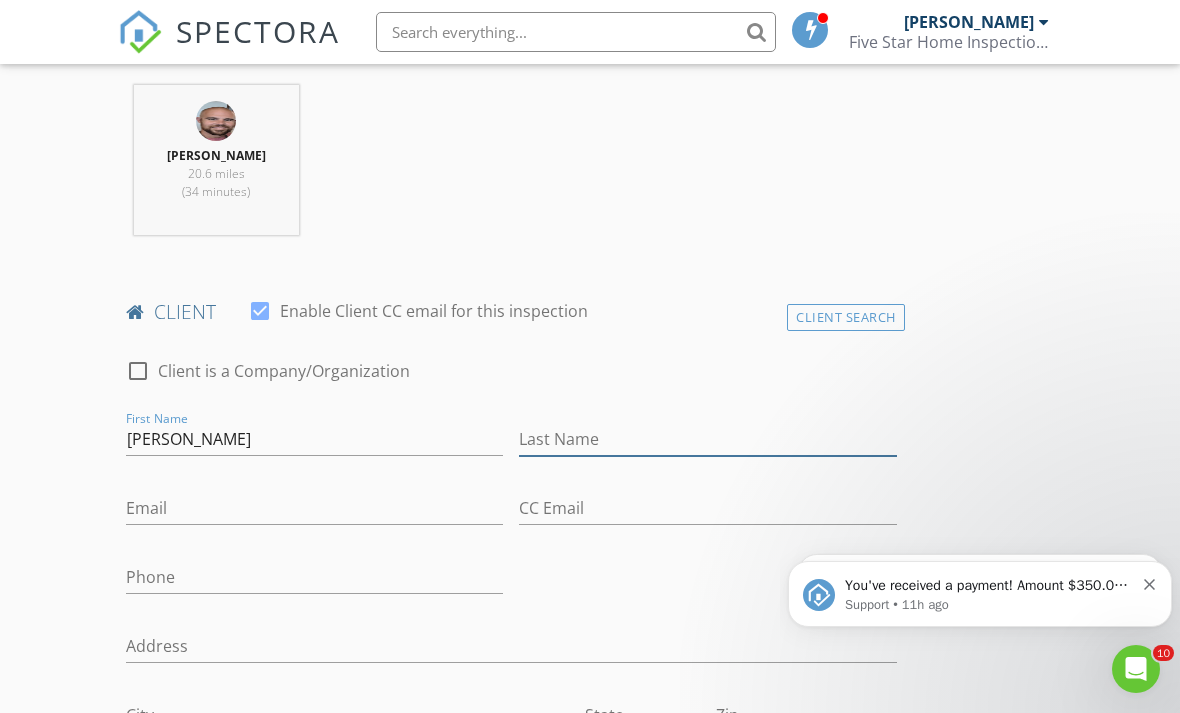 click on "Last Name" at bounding box center (707, 439) 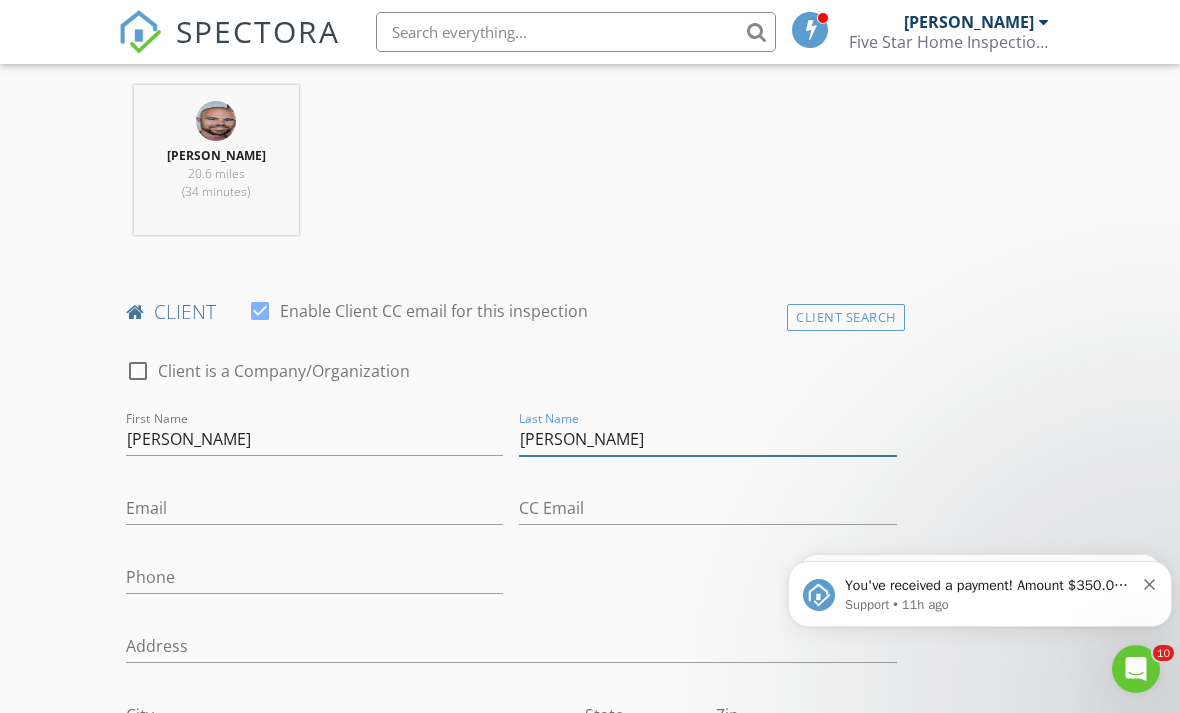type on "[PERSON_NAME]" 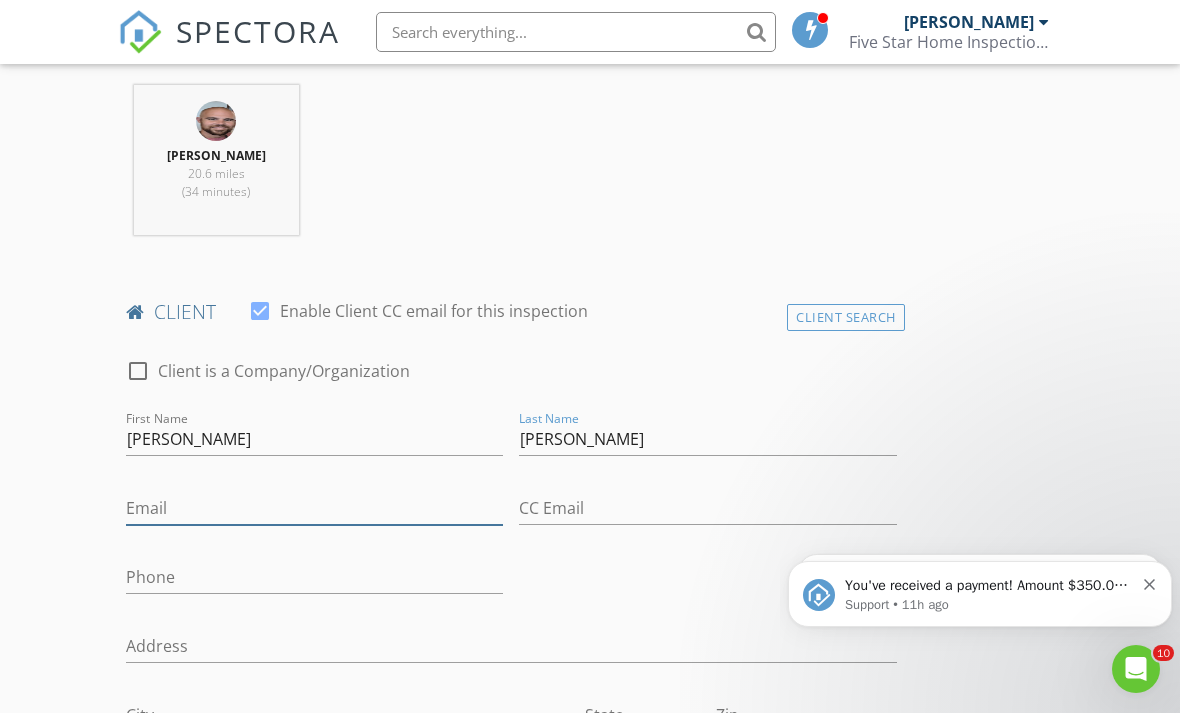 click on "Email" at bounding box center [314, 508] 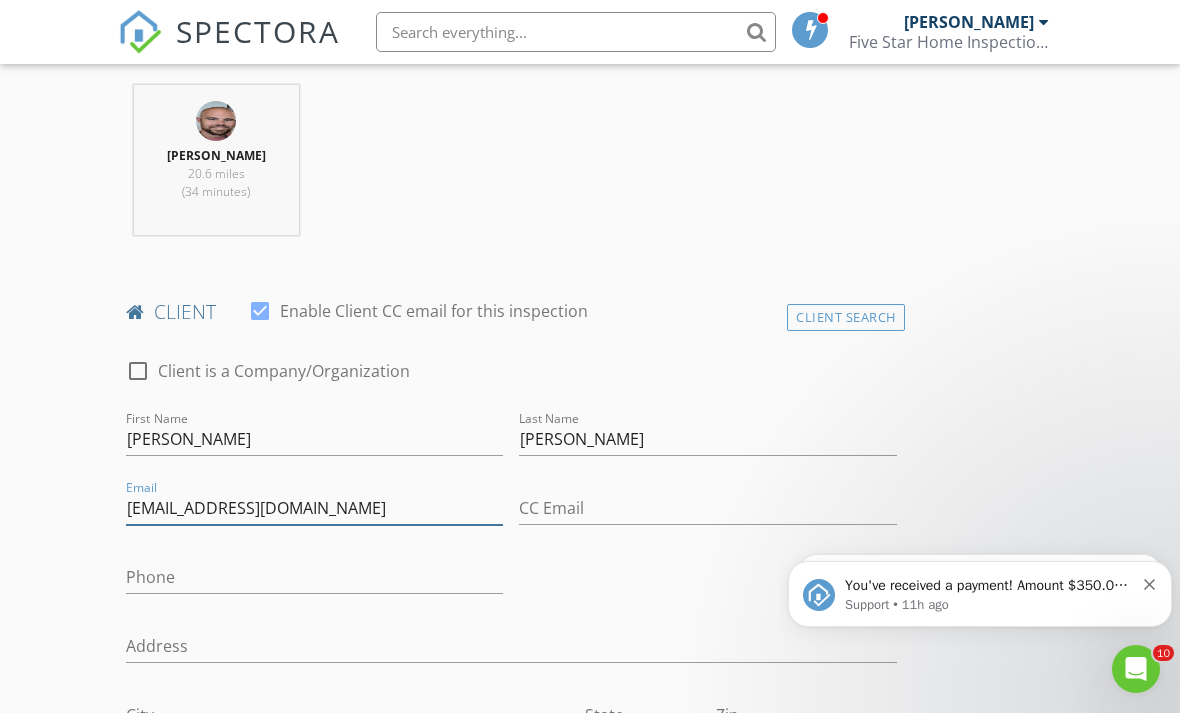 type on "[EMAIL_ADDRESS][DOMAIN_NAME]" 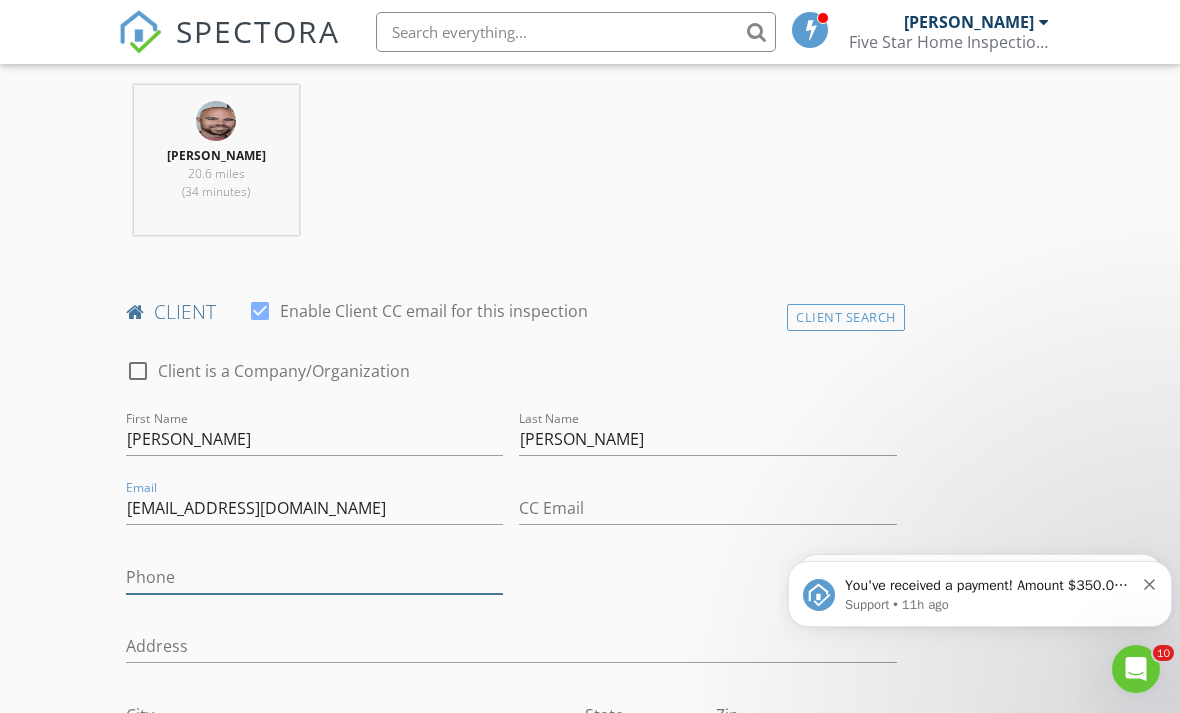 click on "Phone" at bounding box center (314, 577) 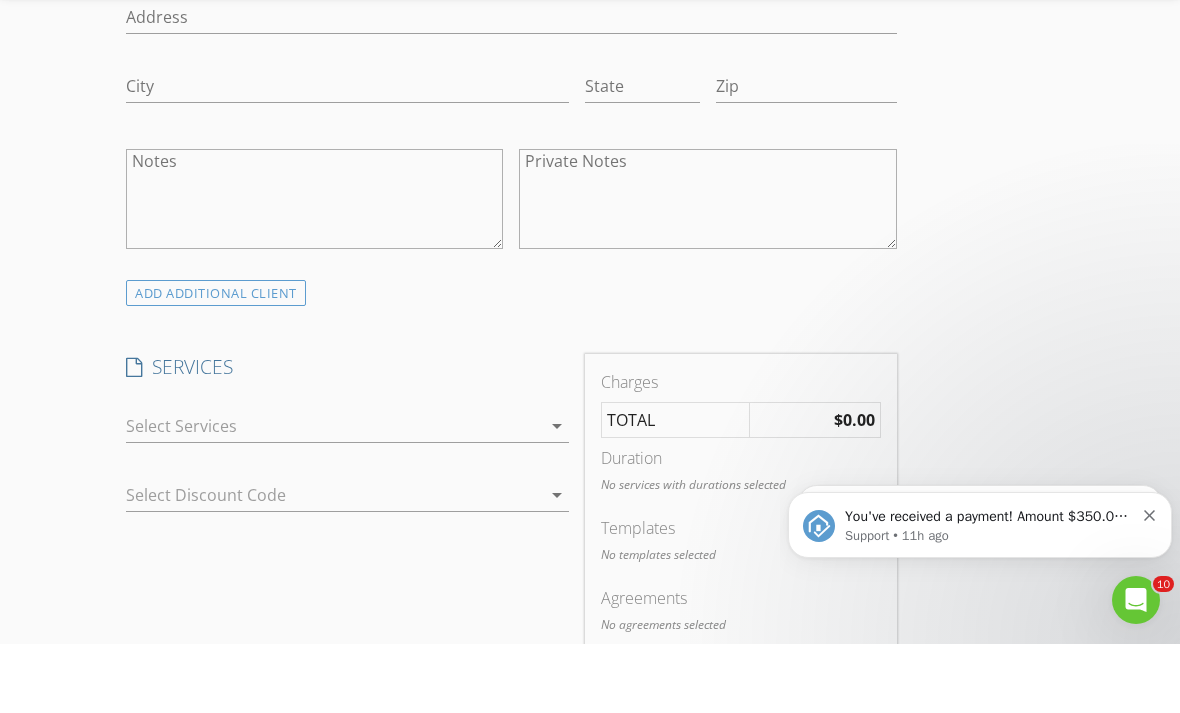 scroll, scrollTop: 1355, scrollLeft: 0, axis: vertical 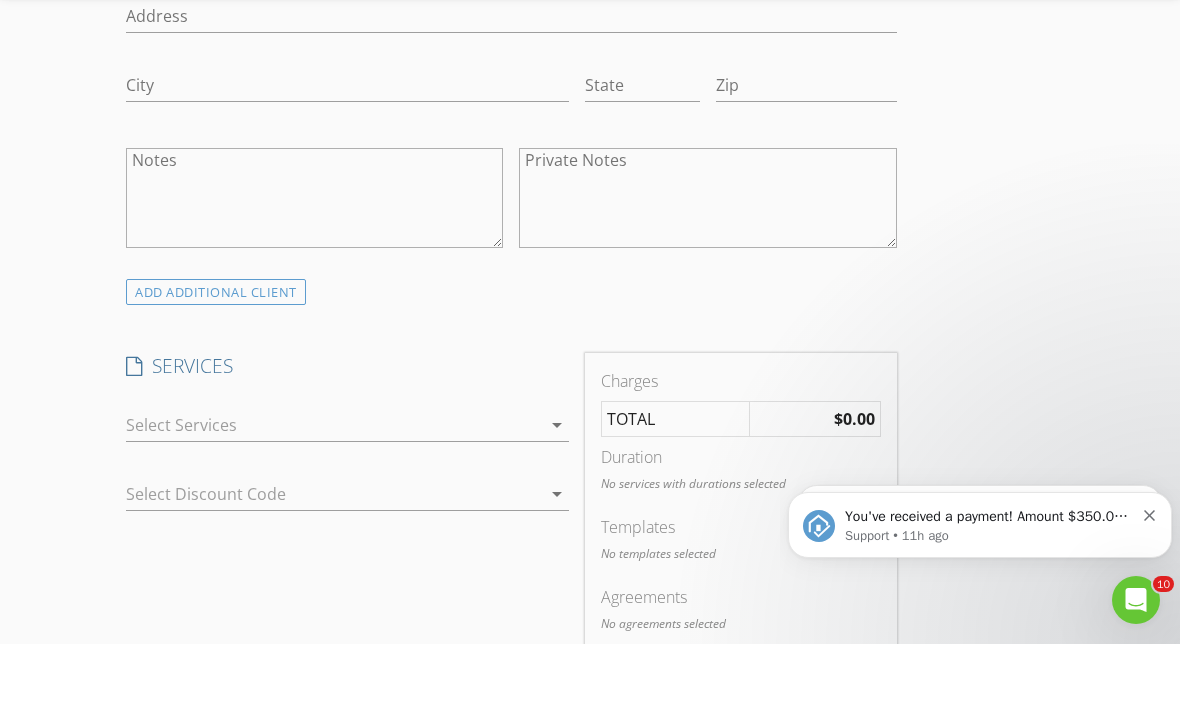 type on "[PHONE_NUMBER]" 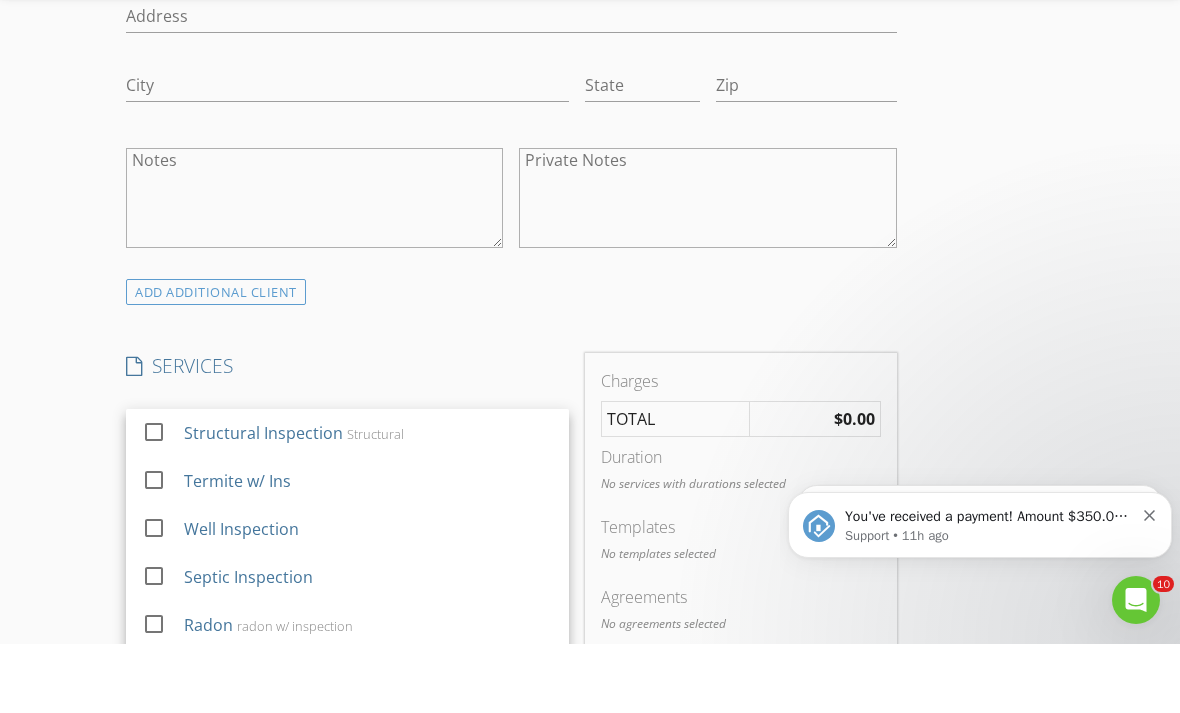 scroll, scrollTop: 1424, scrollLeft: 0, axis: vertical 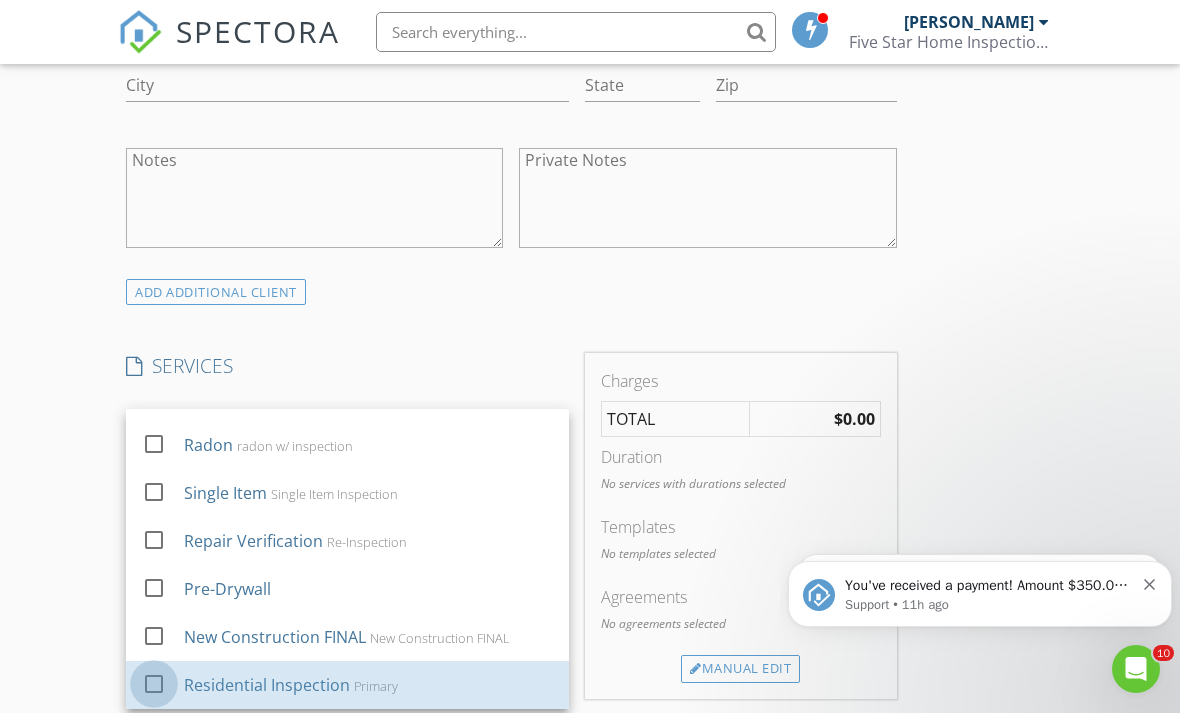 click at bounding box center [154, 684] 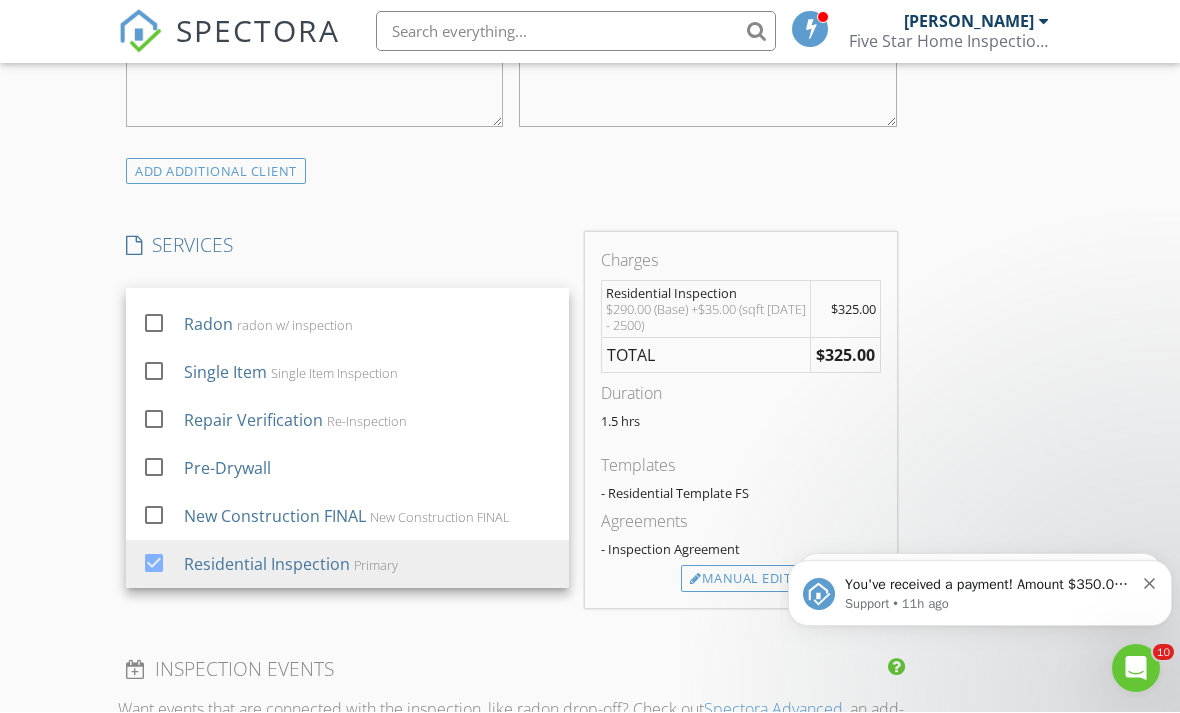 scroll, scrollTop: 1545, scrollLeft: 0, axis: vertical 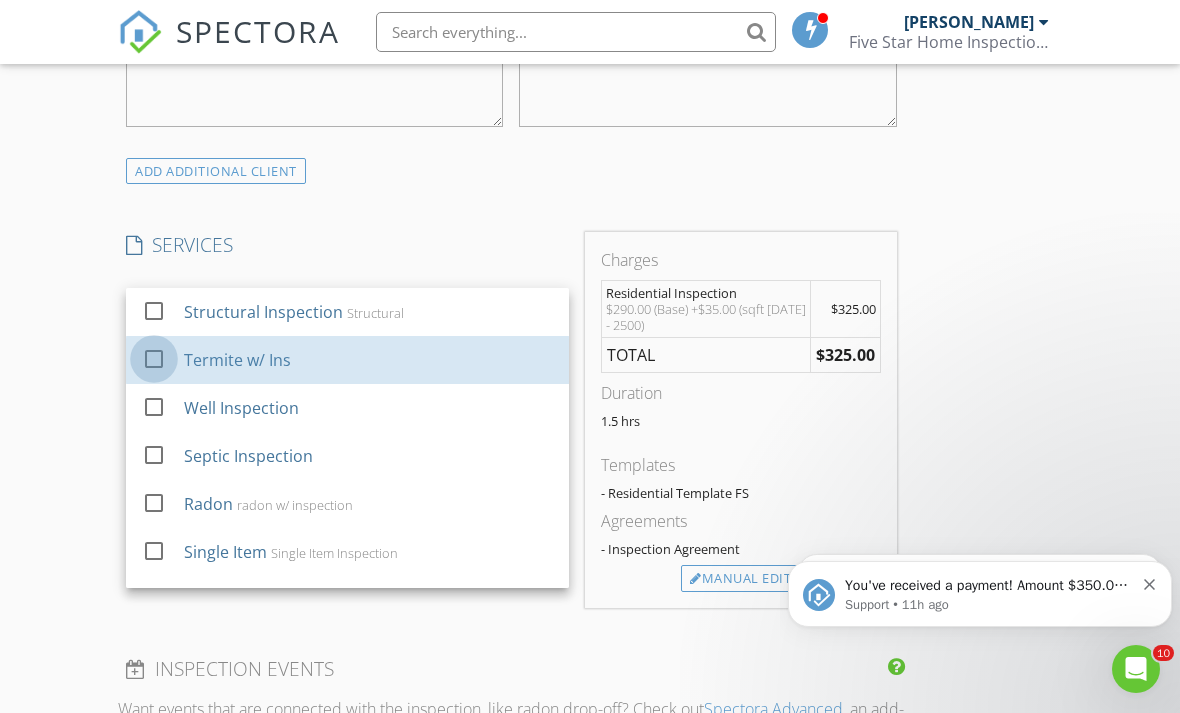 click at bounding box center (154, 359) 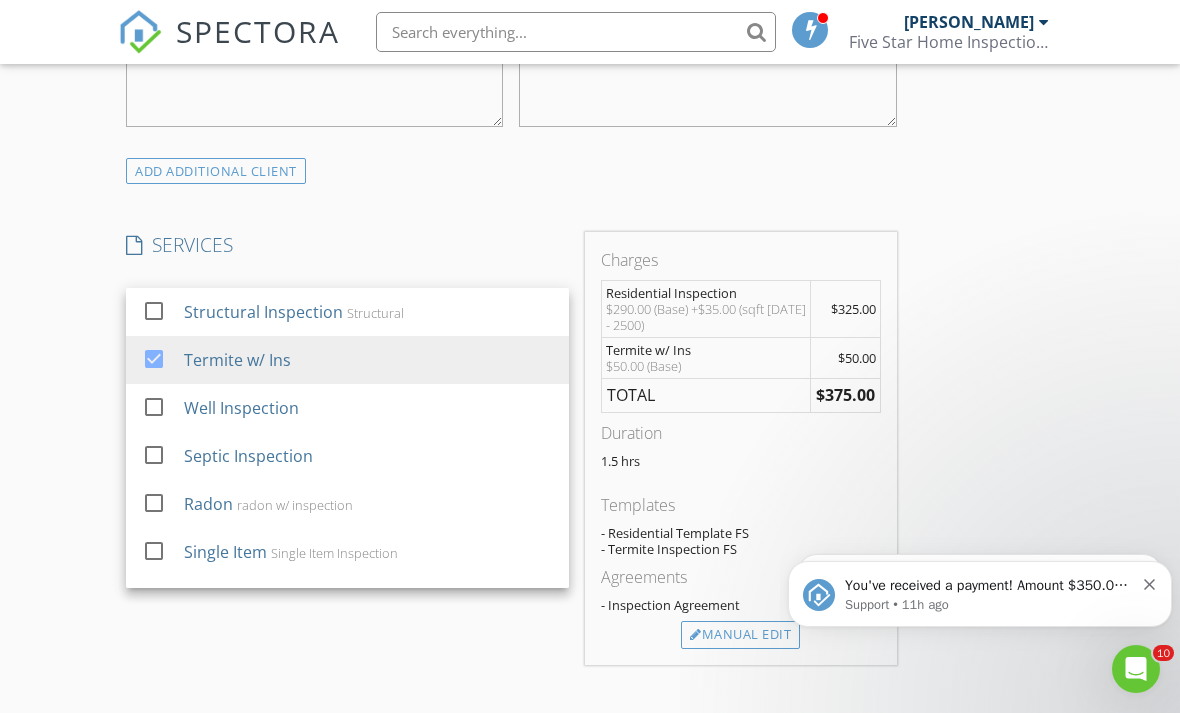 click on "New Inspection
Click here to use the New Order Form
INSPECTOR(S)
check_box   AJ Harris   PRIMARY   AJ Harris arrow_drop_down   check_box_outline_blank AJ Harris specifically requested
Date/Time
07/15/2025 3:00 PM
Location
Address Search       Address 5328 Lobo Dr   Unit   City Indianapolis   State IN   Zip 46237   County Marion     Square Feet 2300   Year Built 1979   Foundation arrow_drop_down     AJ Harris     20.6 miles     (34 minutes)
client
check_box Enable Client CC email for this inspection   Client Search     check_box_outline_blank Client is a Company/Organization     First Name Robert   Last Name Baker   Email bobbybaker48@yahoo.com   CC Email   Phone 502-492-1912   Address   City   State   Zip       Notes   Private Notes
ADD ADDITIONAL client
check_box_outline_blank     Structural" at bounding box center (590, 460) 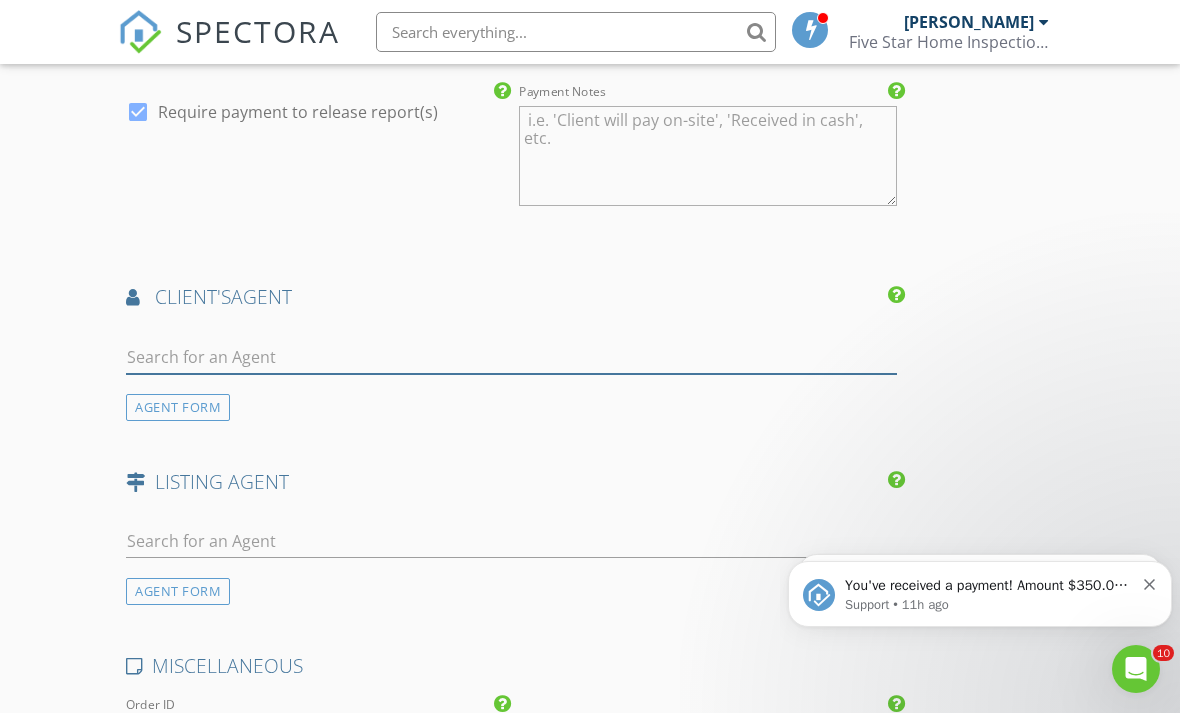 click at bounding box center (511, 357) 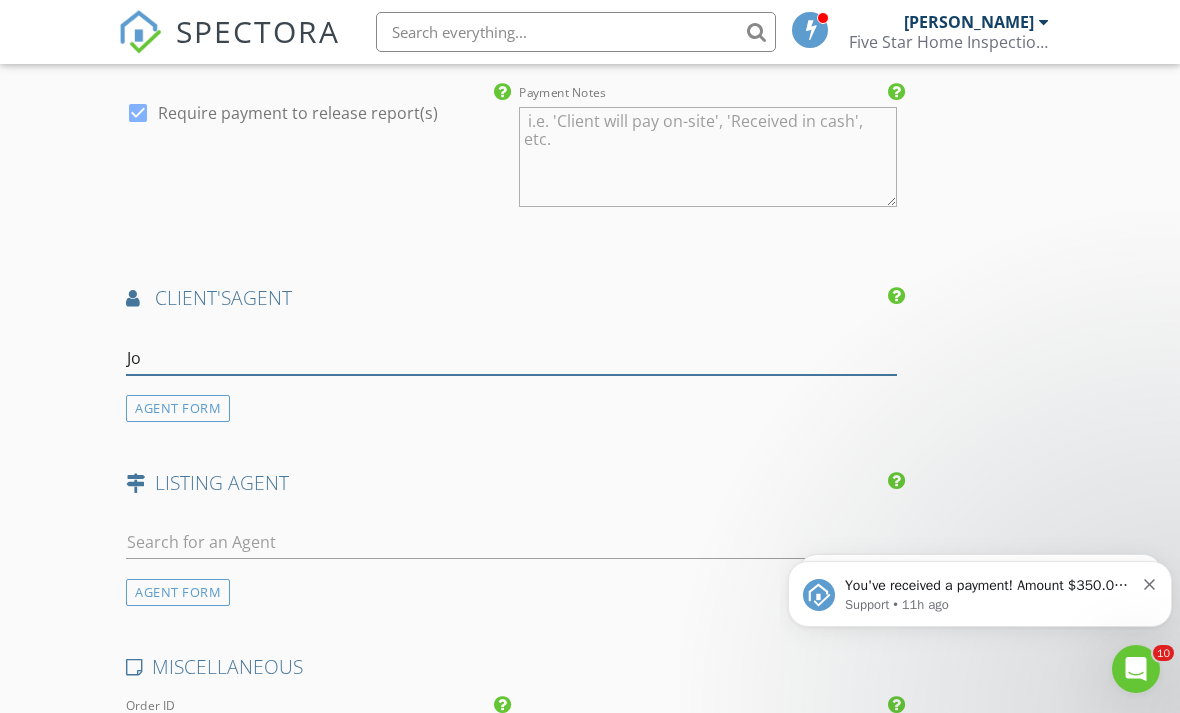type on "[PERSON_NAME]" 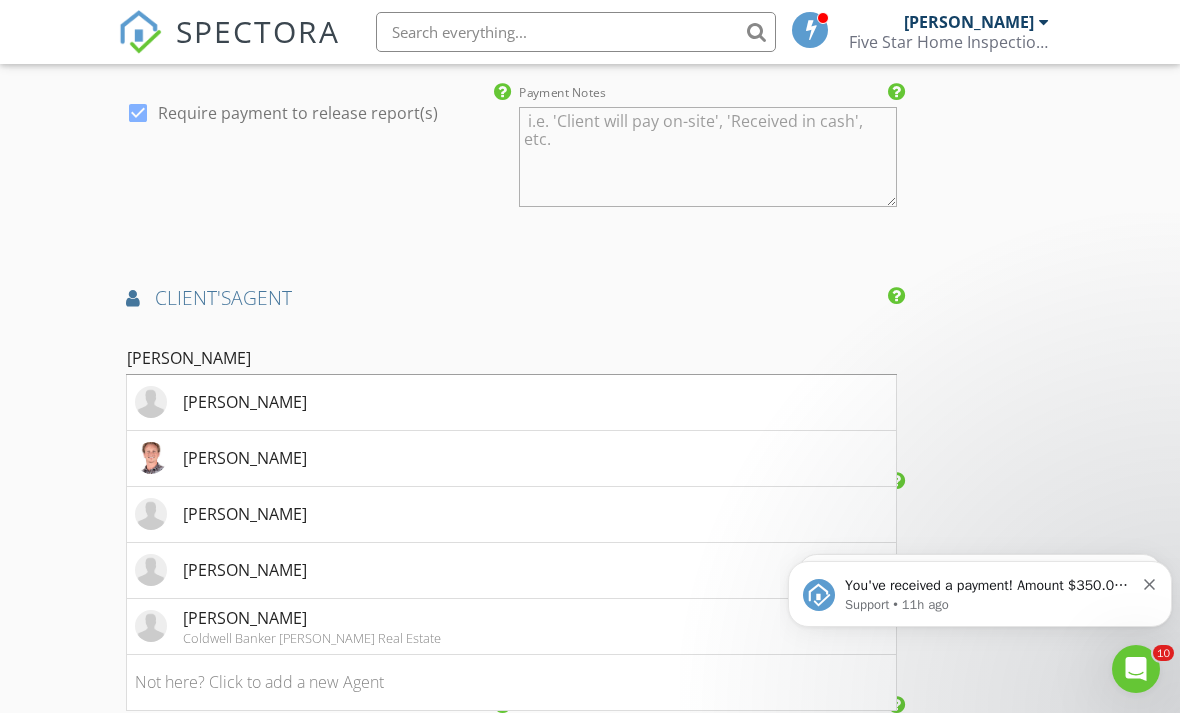 click on "[PERSON_NAME]" at bounding box center [245, 402] 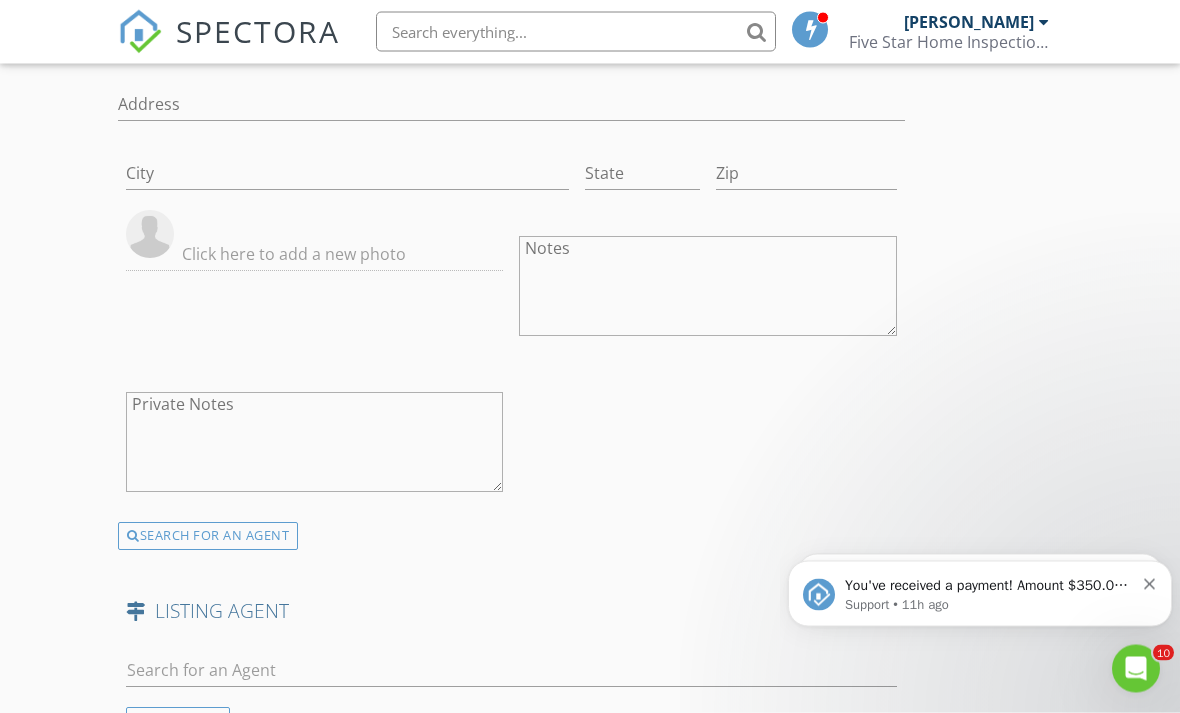 scroll, scrollTop: 2834, scrollLeft: 0, axis: vertical 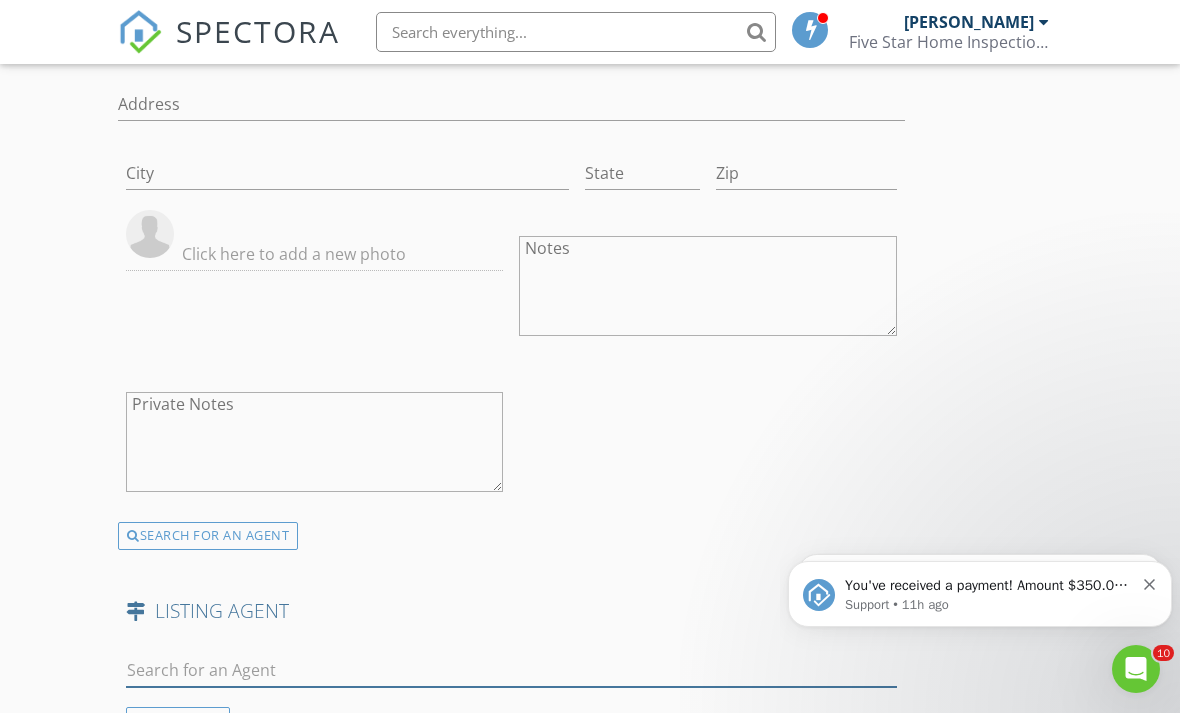 click at bounding box center [511, 670] 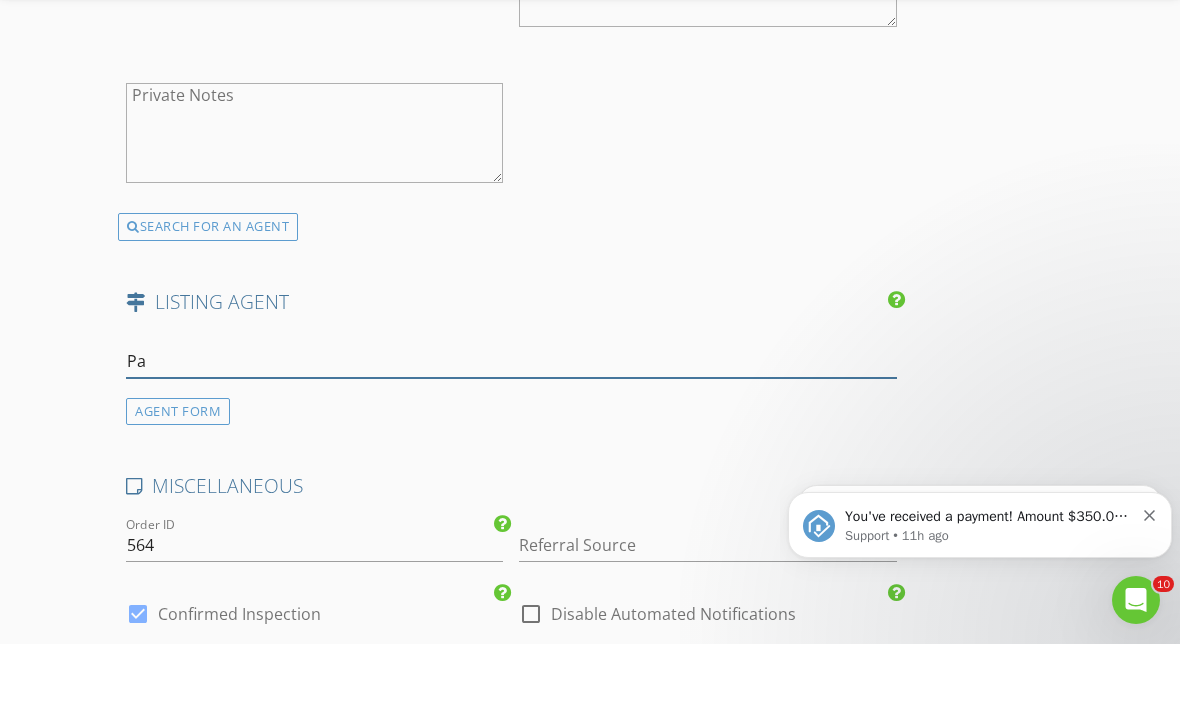type on "Pa" 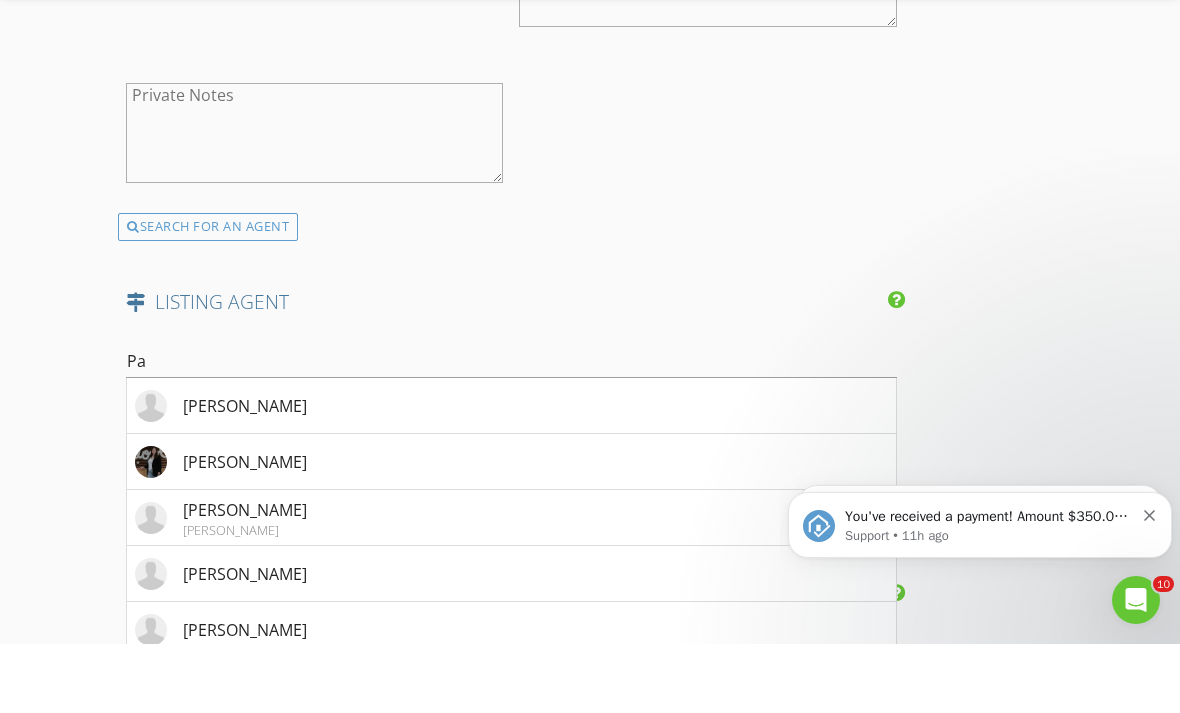 click on "Not here? Click to add a new Agent" at bounding box center (511, 755) 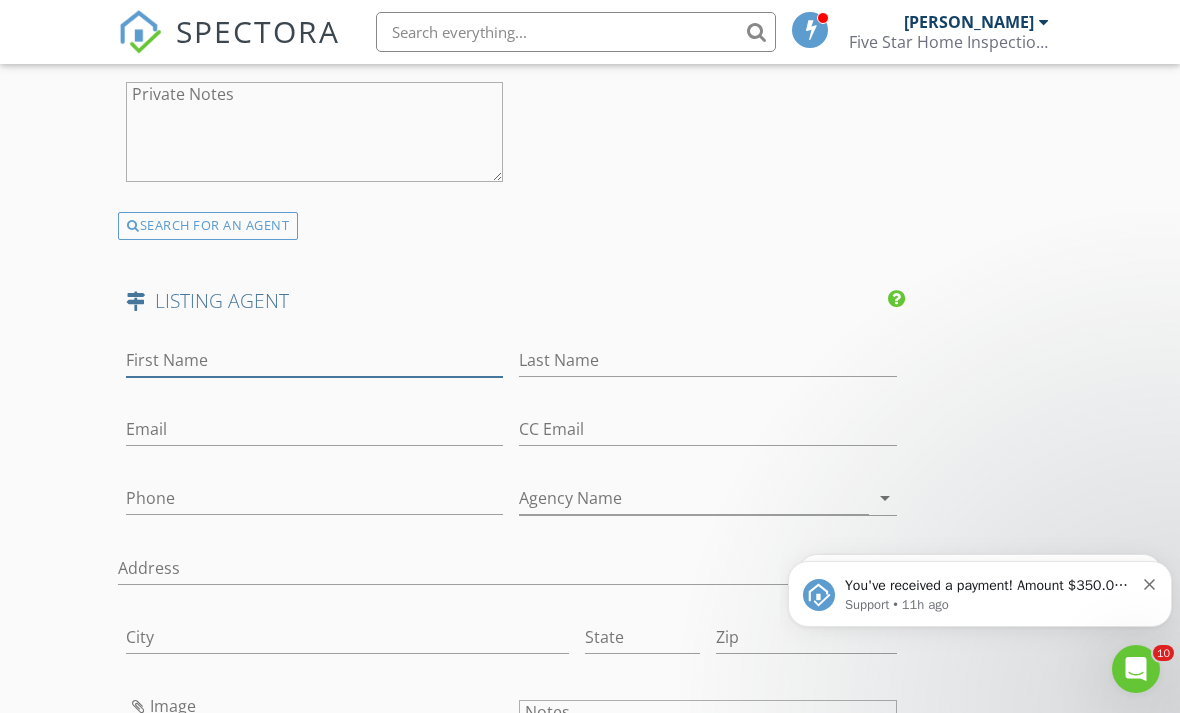 click on "First Name" at bounding box center [314, 360] 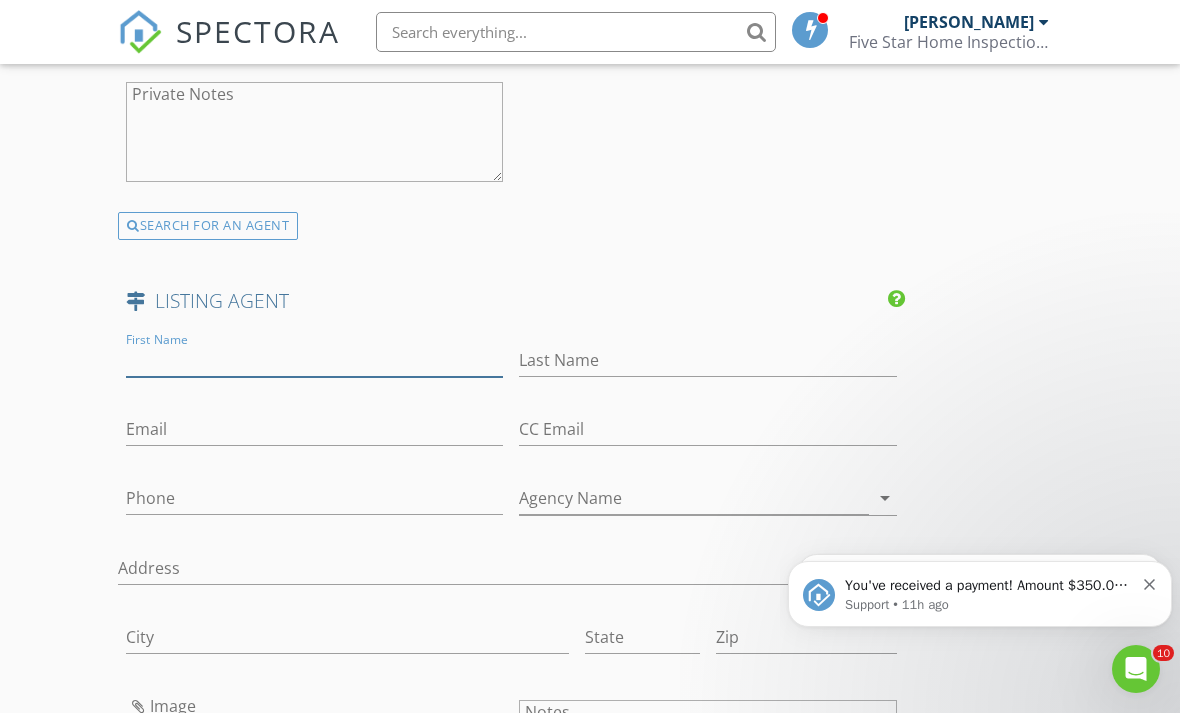 scroll, scrollTop: 3143, scrollLeft: 0, axis: vertical 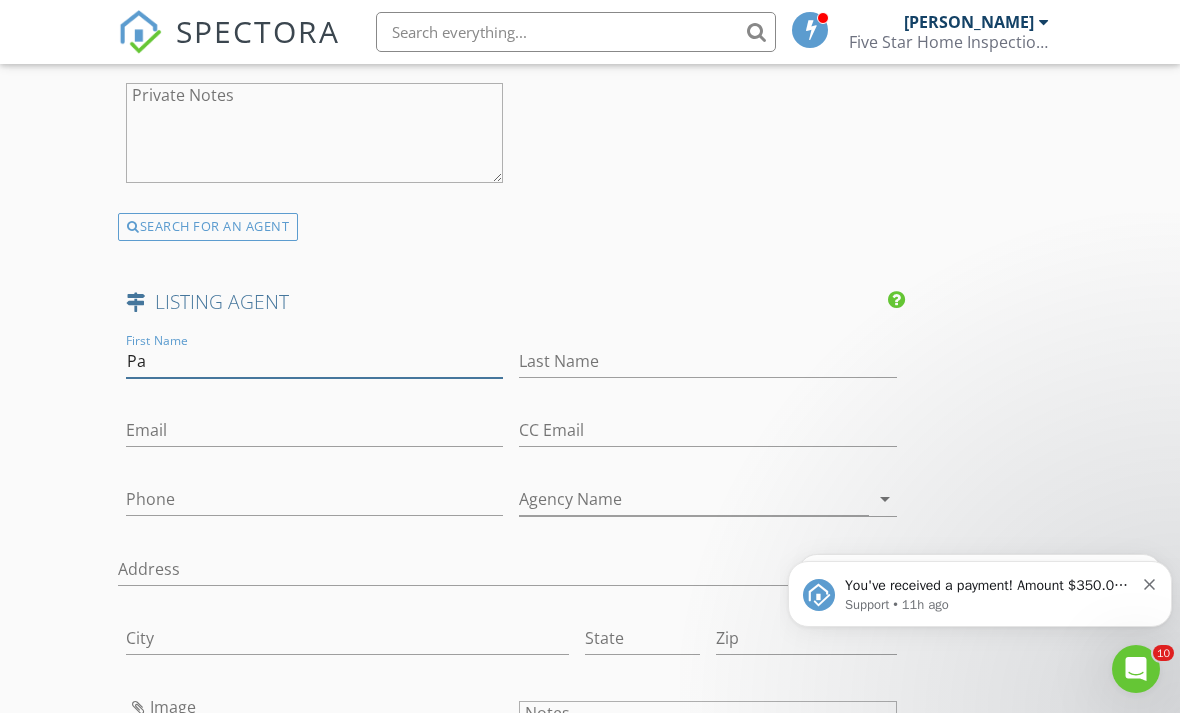 type on "Pa" 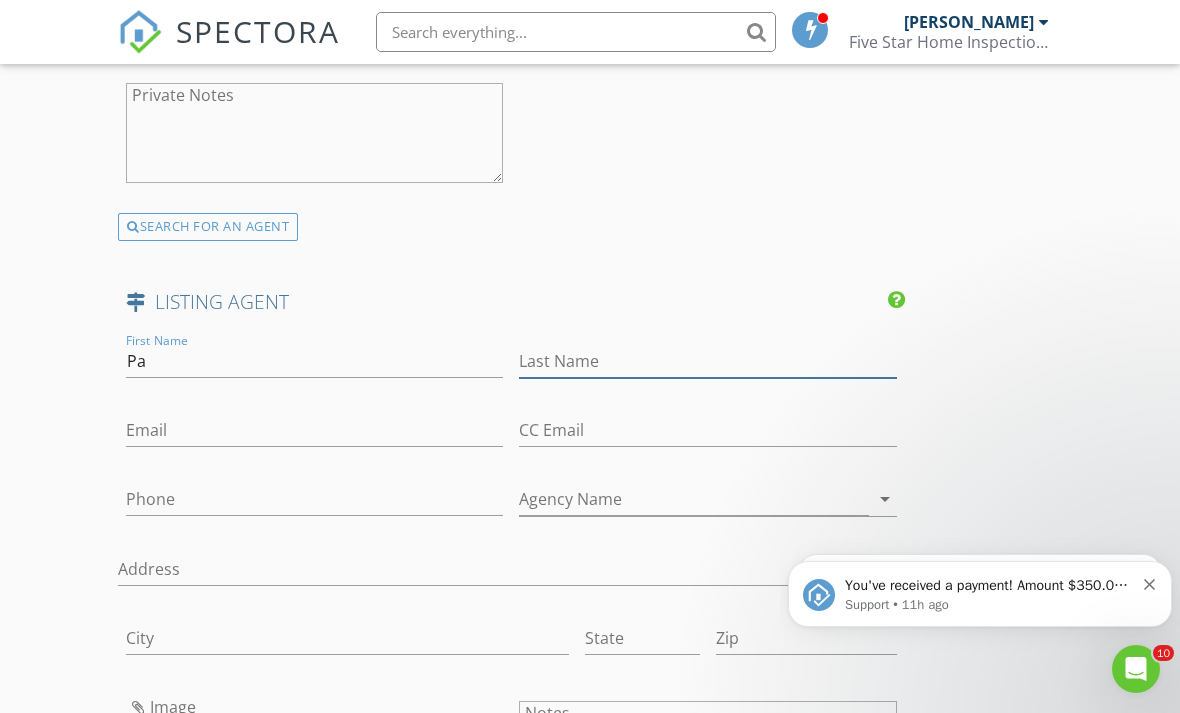 click on "Last Name" at bounding box center [707, 361] 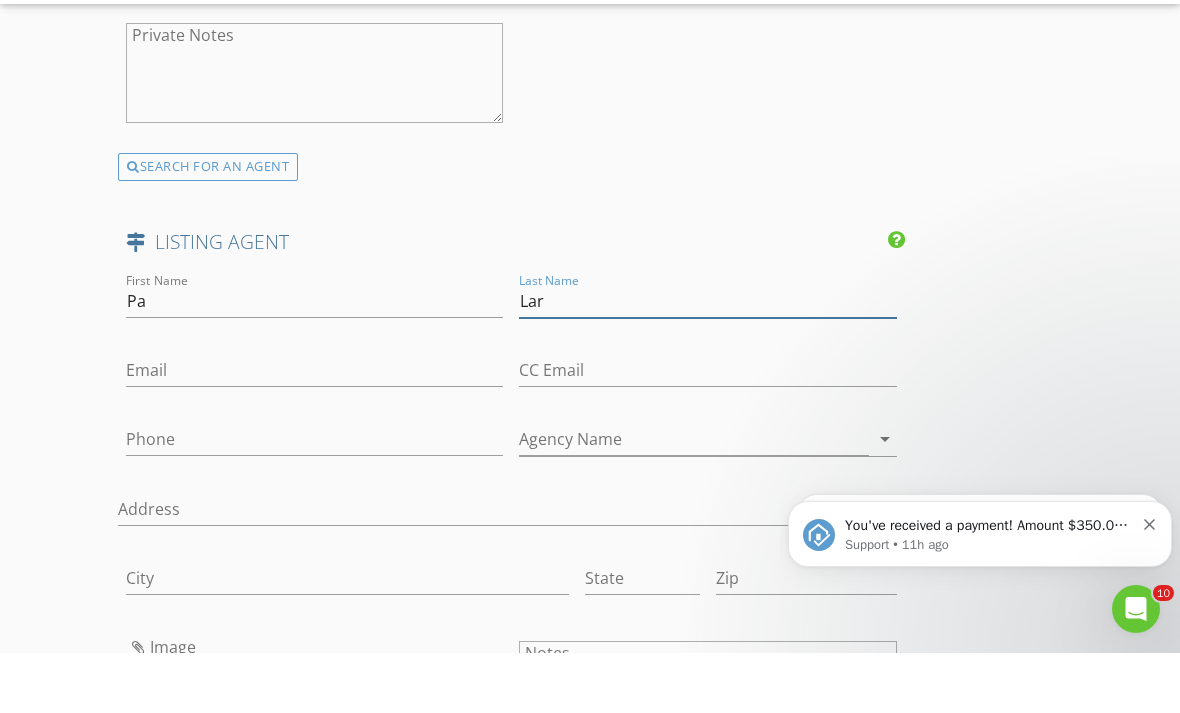 scroll, scrollTop: 3190, scrollLeft: 0, axis: vertical 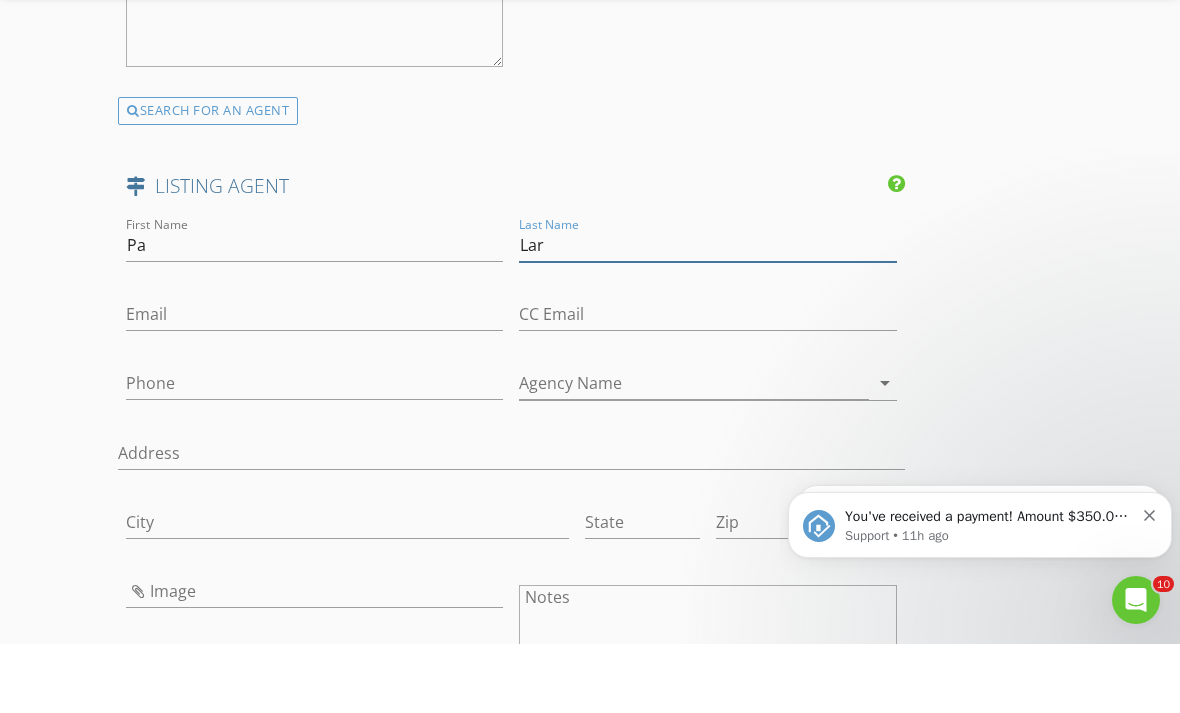 type on "Lar" 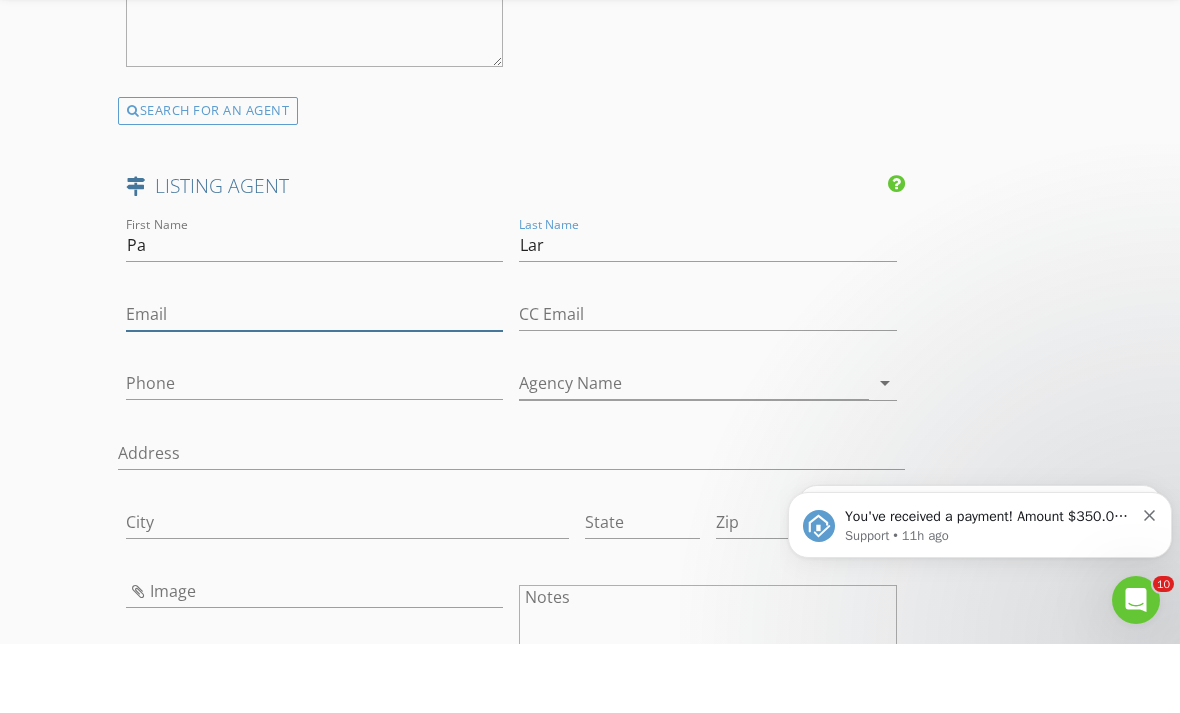click on "Email" at bounding box center [314, 383] 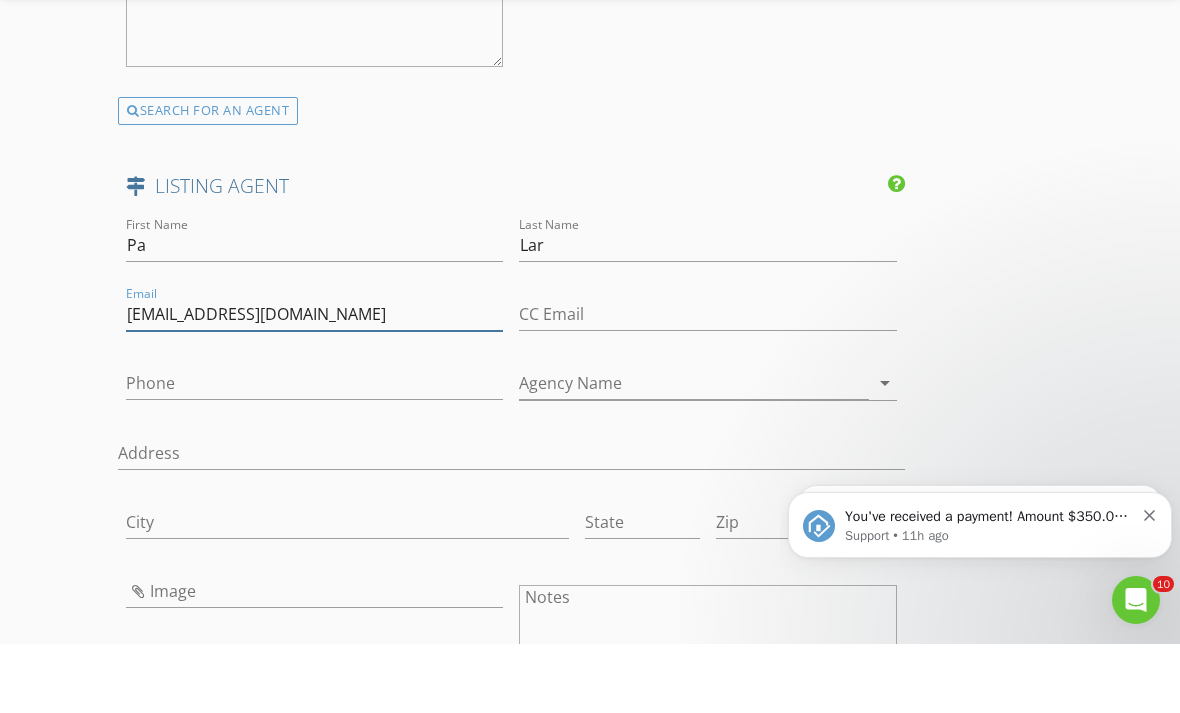 type on "[EMAIL_ADDRESS][DOMAIN_NAME]" 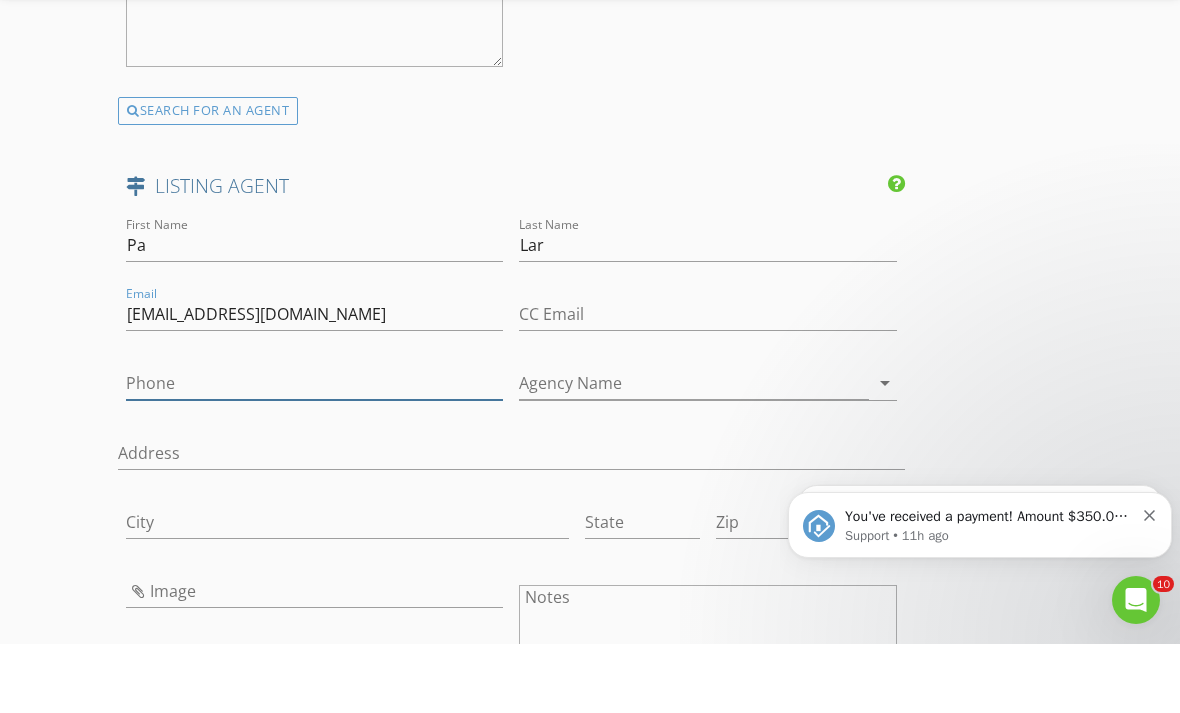 click on "Phone" at bounding box center [314, 452] 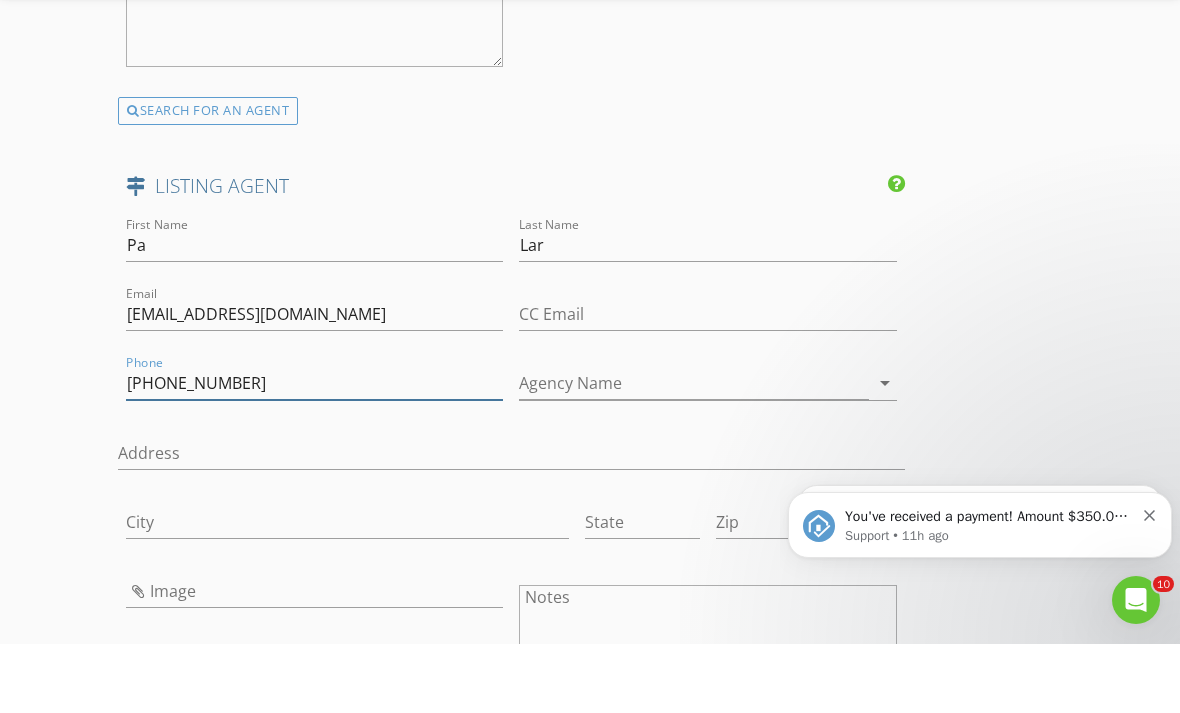 type on "[PHONE_NUMBER]" 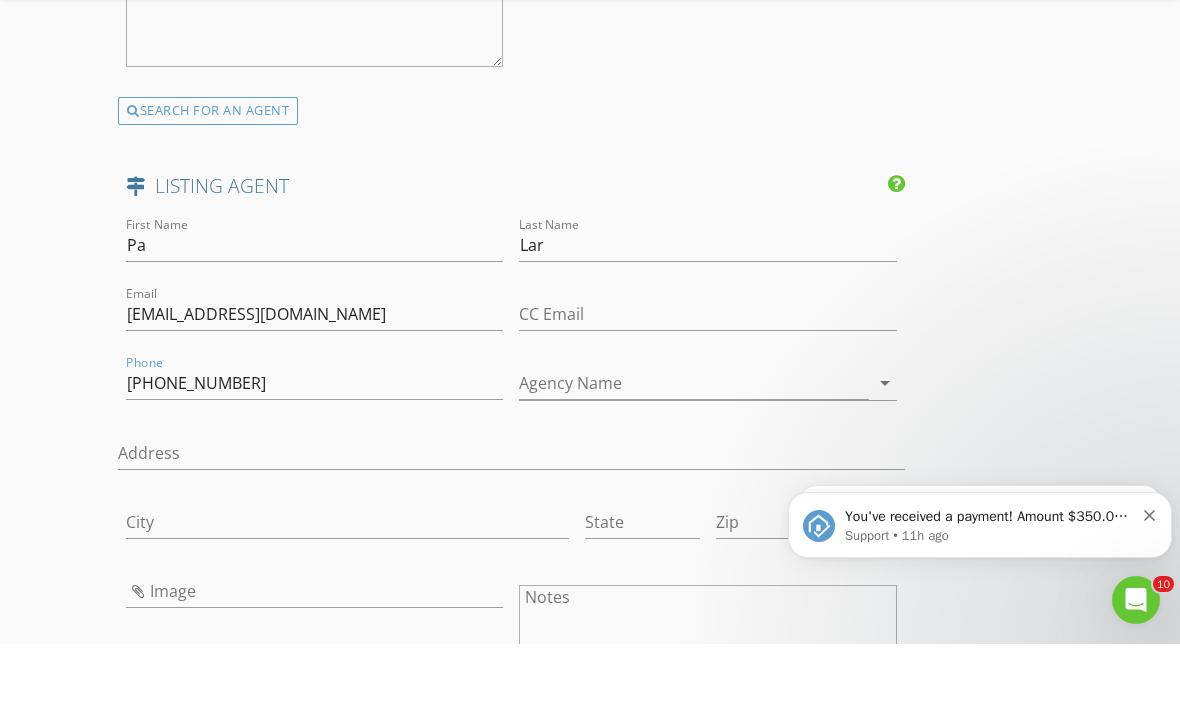 click on "New Inspection
Click here to use the New Order Form
INSPECTOR(S)
check_box   AJ Harris   PRIMARY   AJ Harris arrow_drop_down   check_box_outline_blank AJ Harris specifically requested
Date/Time
07/15/2025 3:00 PM
Location
Address Search       Address 5328 Lobo Dr   Unit   City Indianapolis   State IN   Zip 46237   County Marion     Square Feet 2300   Year Built 1979   Foundation arrow_drop_down     AJ Harris     20.6 miles     (34 minutes)
client
check_box Enable Client CC email for this inspection   Client Search     check_box_outline_blank Client is a Company/Organization     First Name Robert   Last Name Baker   Email bobbybaker48@yahoo.com   CC Email   Phone 502-492-1912   Address   City   State   Zip       Notes   Private Notes
ADD ADDITIONAL client
check_box_outline_blank     Structural" at bounding box center (590, -594) 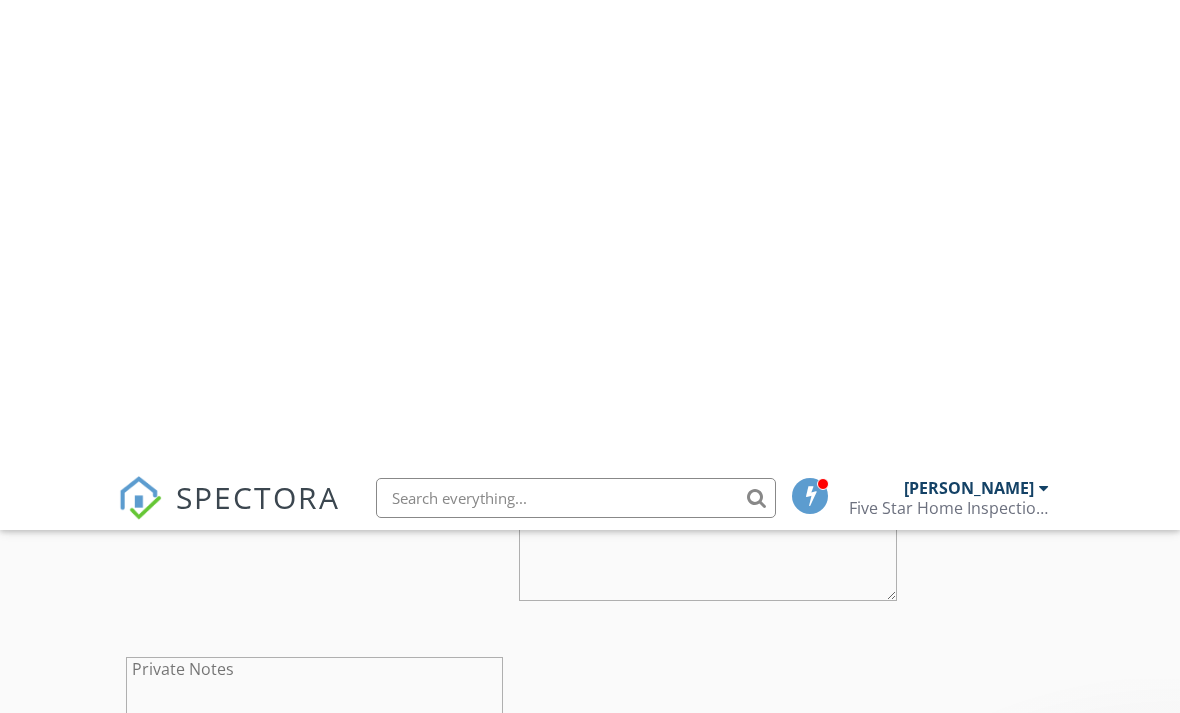 scroll, scrollTop: 3810, scrollLeft: 0, axis: vertical 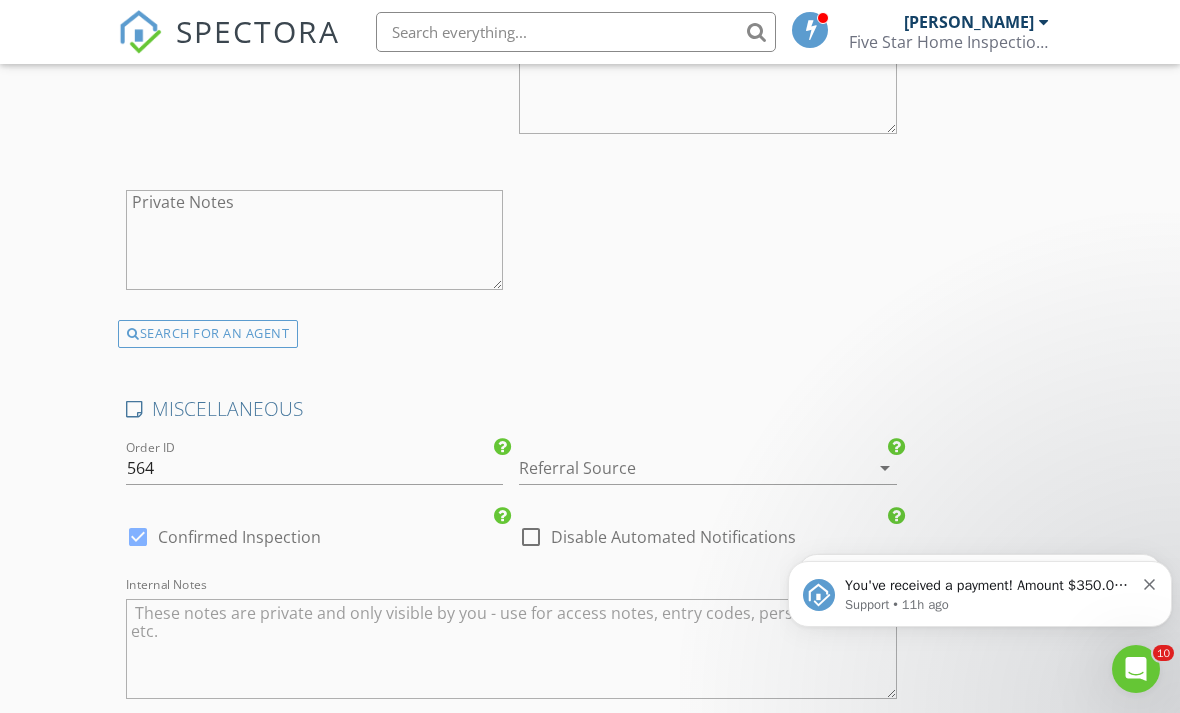 click at bounding box center [679, 468] 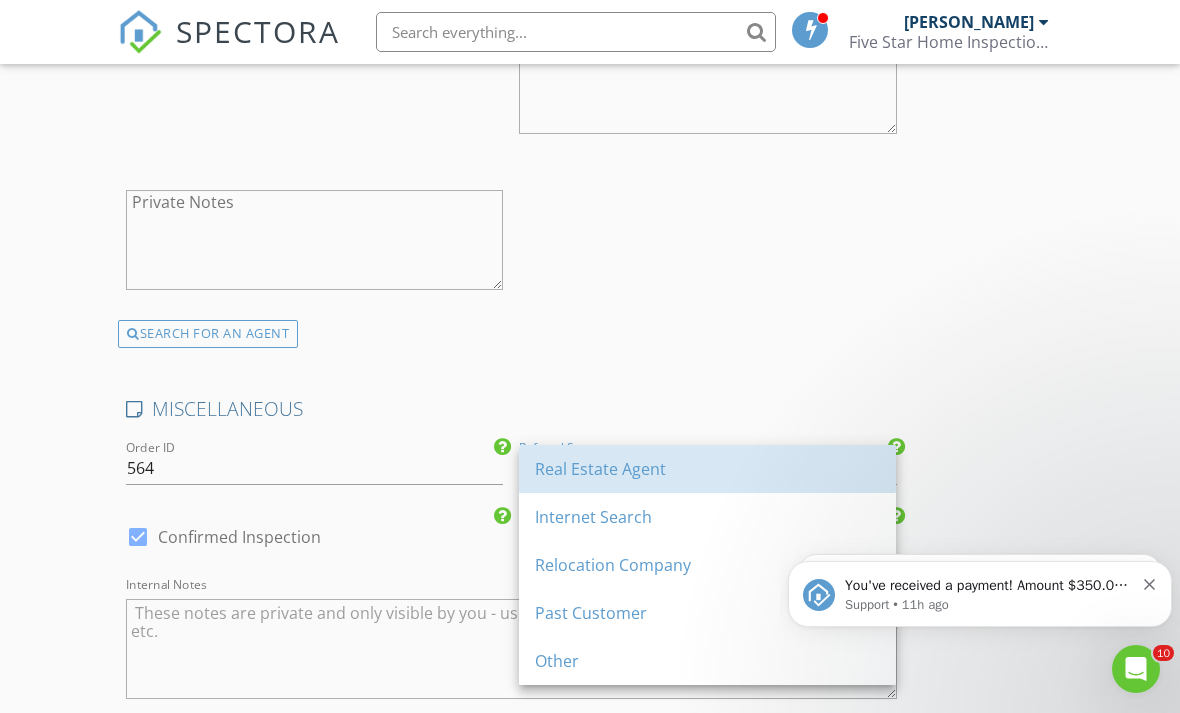 click on "Real Estate Agent" at bounding box center [707, 469] 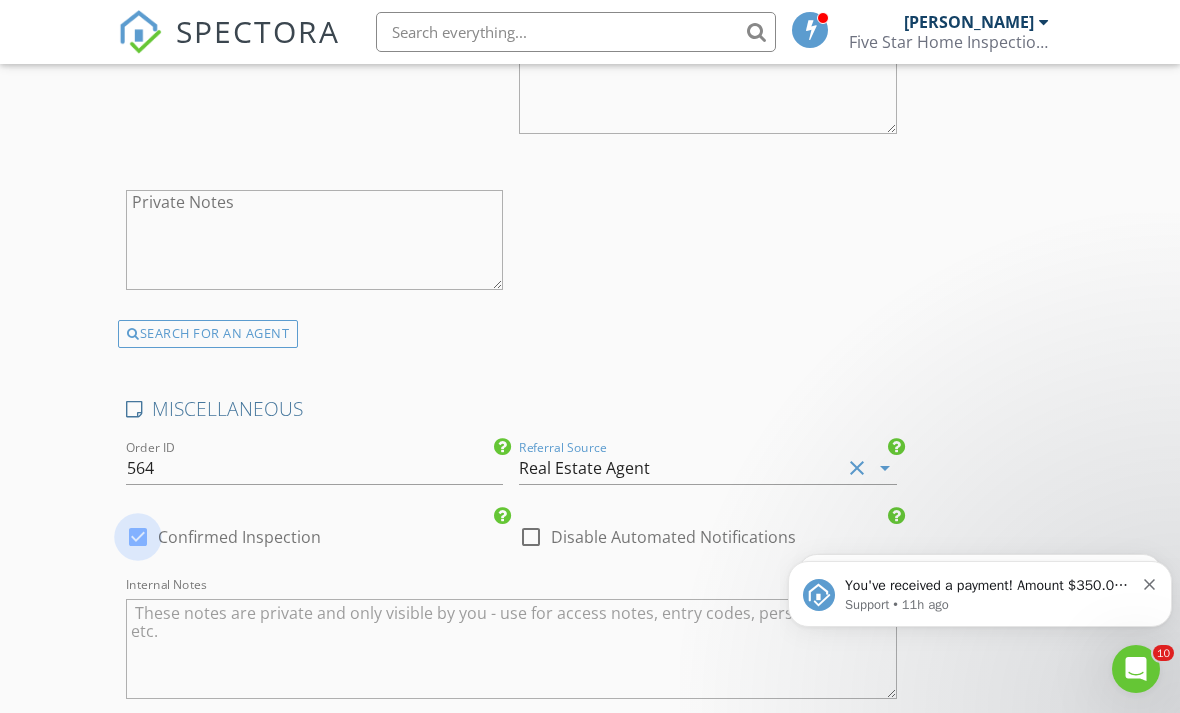click at bounding box center [138, 537] 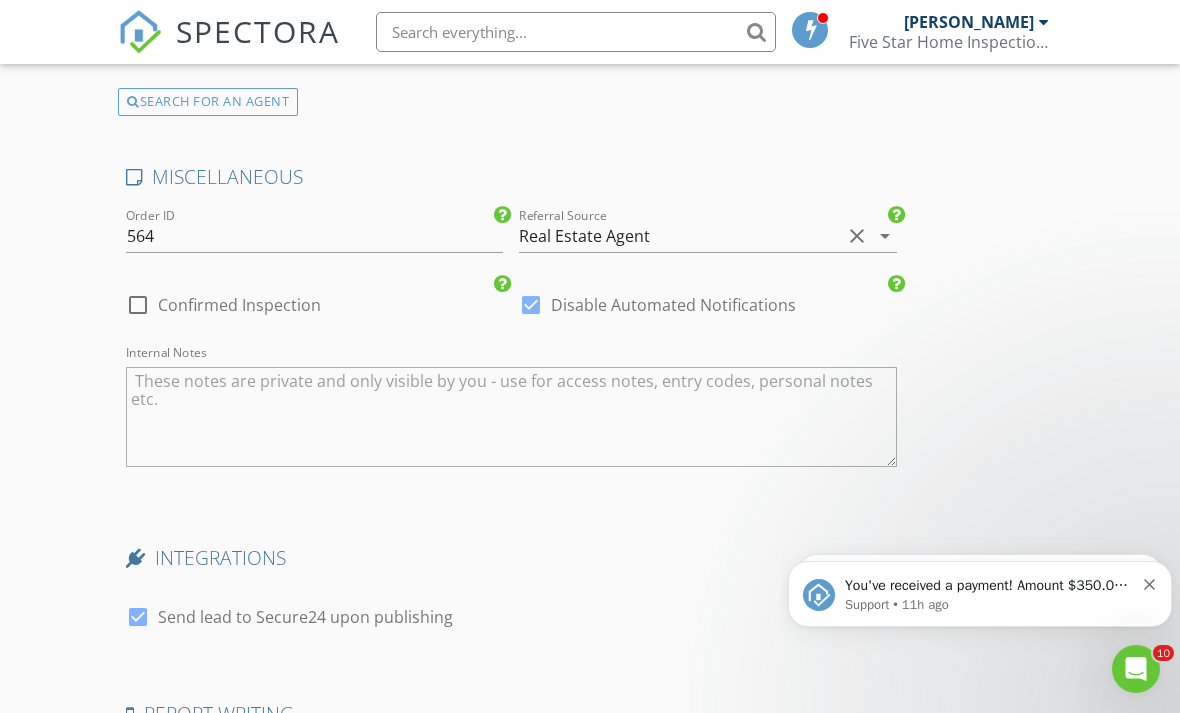 scroll, scrollTop: 4271, scrollLeft: 0, axis: vertical 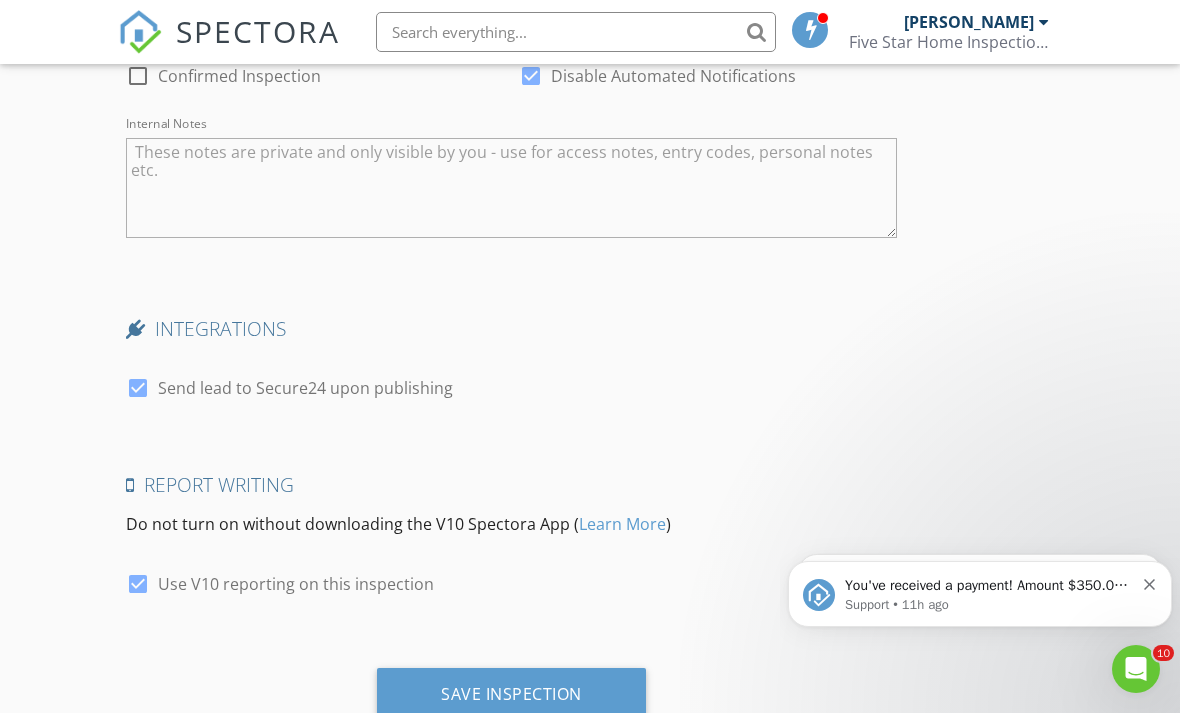click on "Save Inspection" at bounding box center [511, 694] 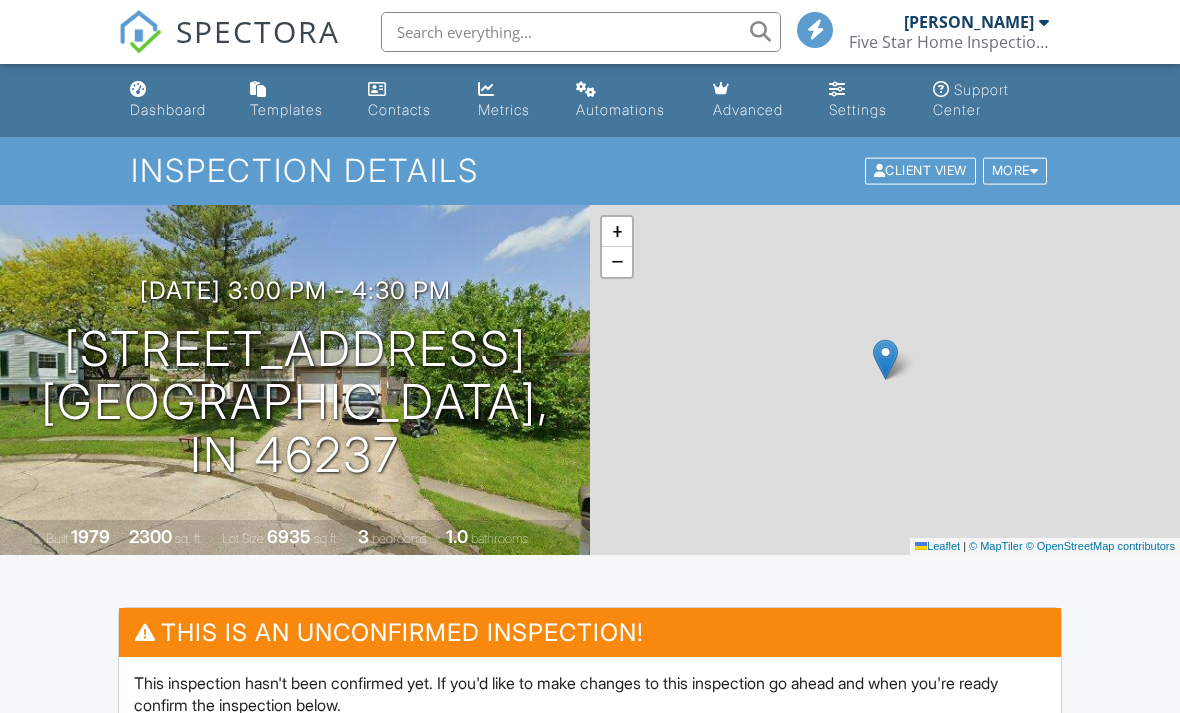 scroll, scrollTop: 0, scrollLeft: 0, axis: both 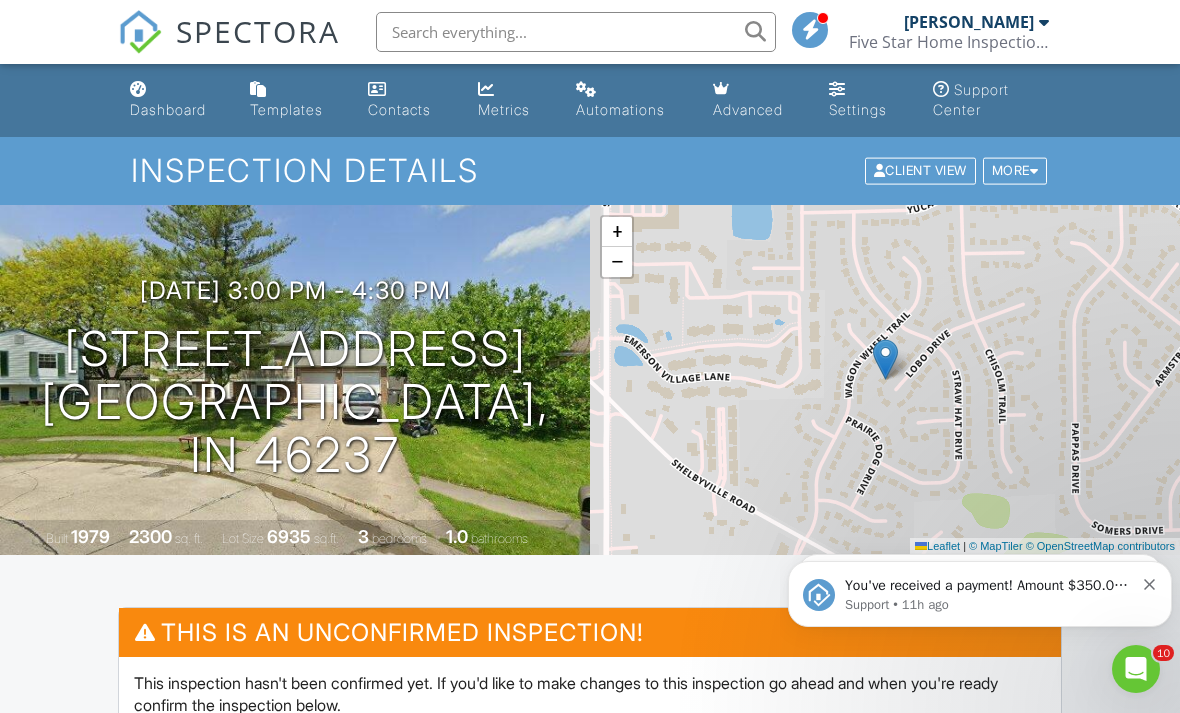 click 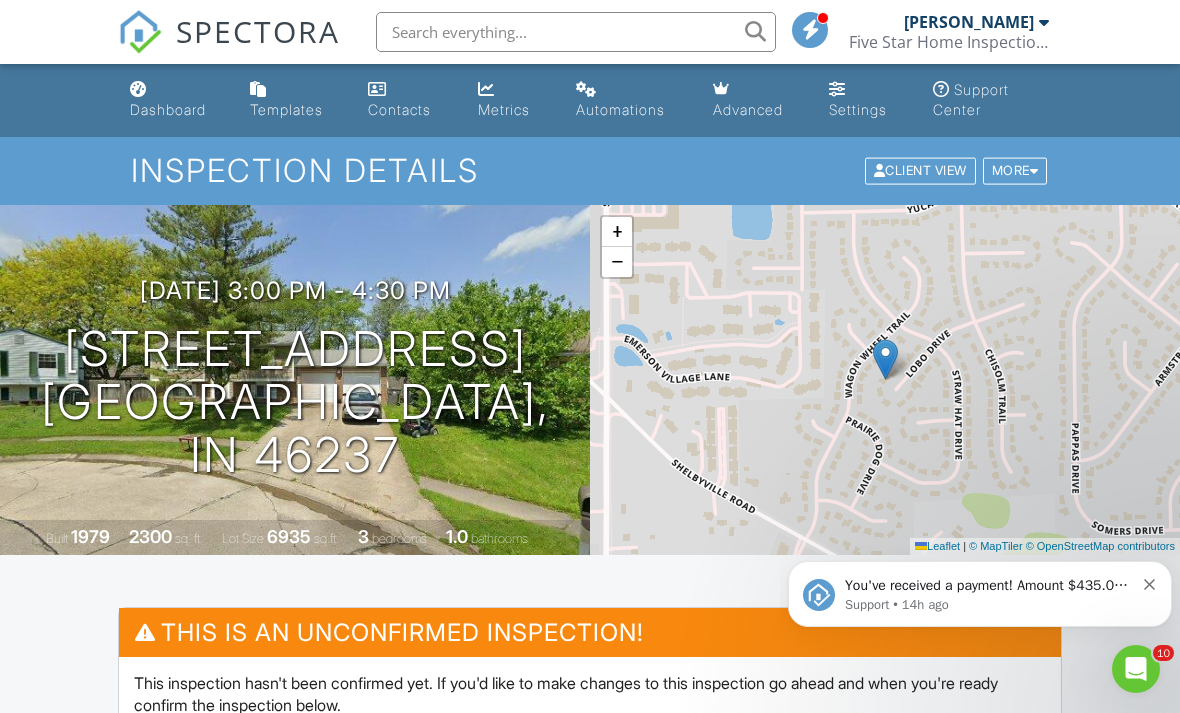 click 